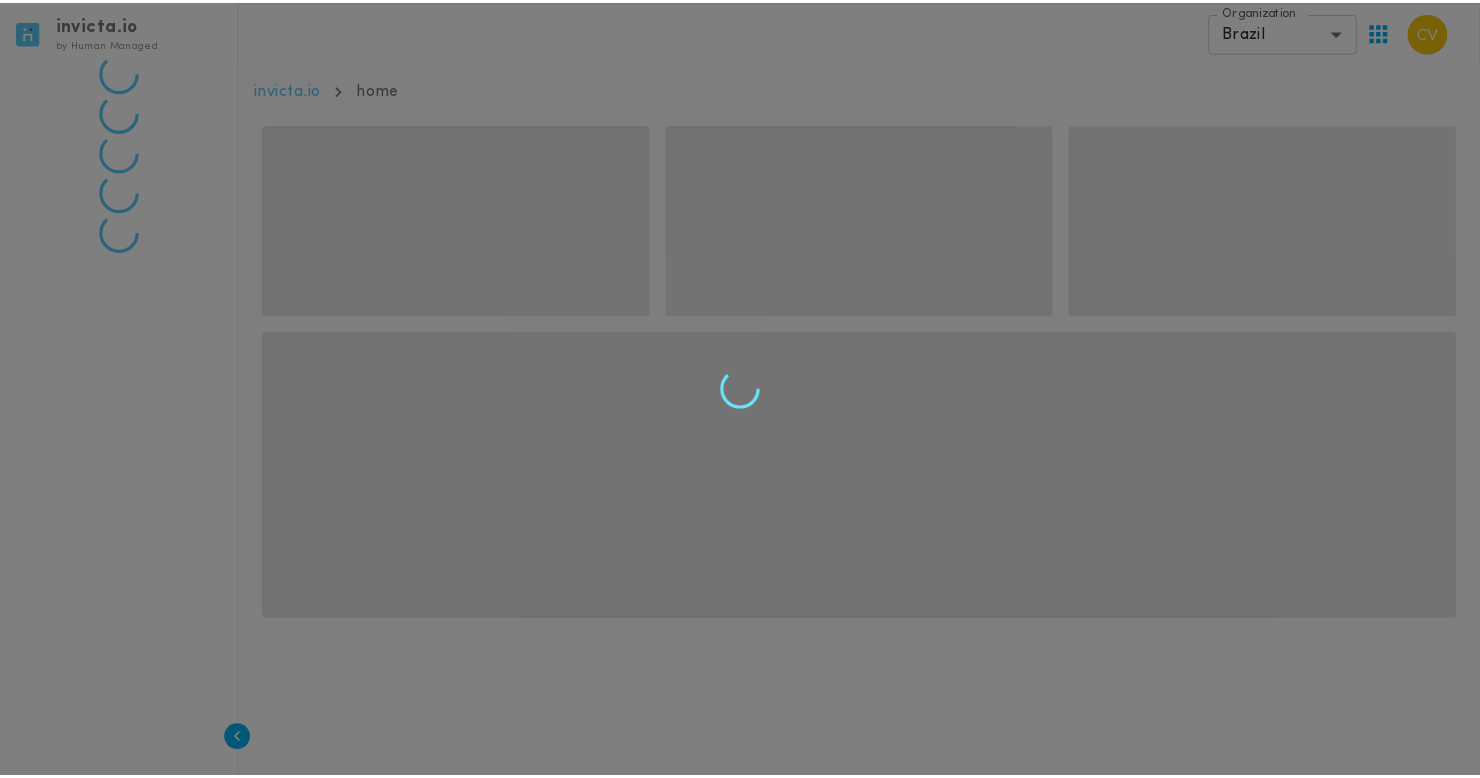 scroll, scrollTop: 0, scrollLeft: 0, axis: both 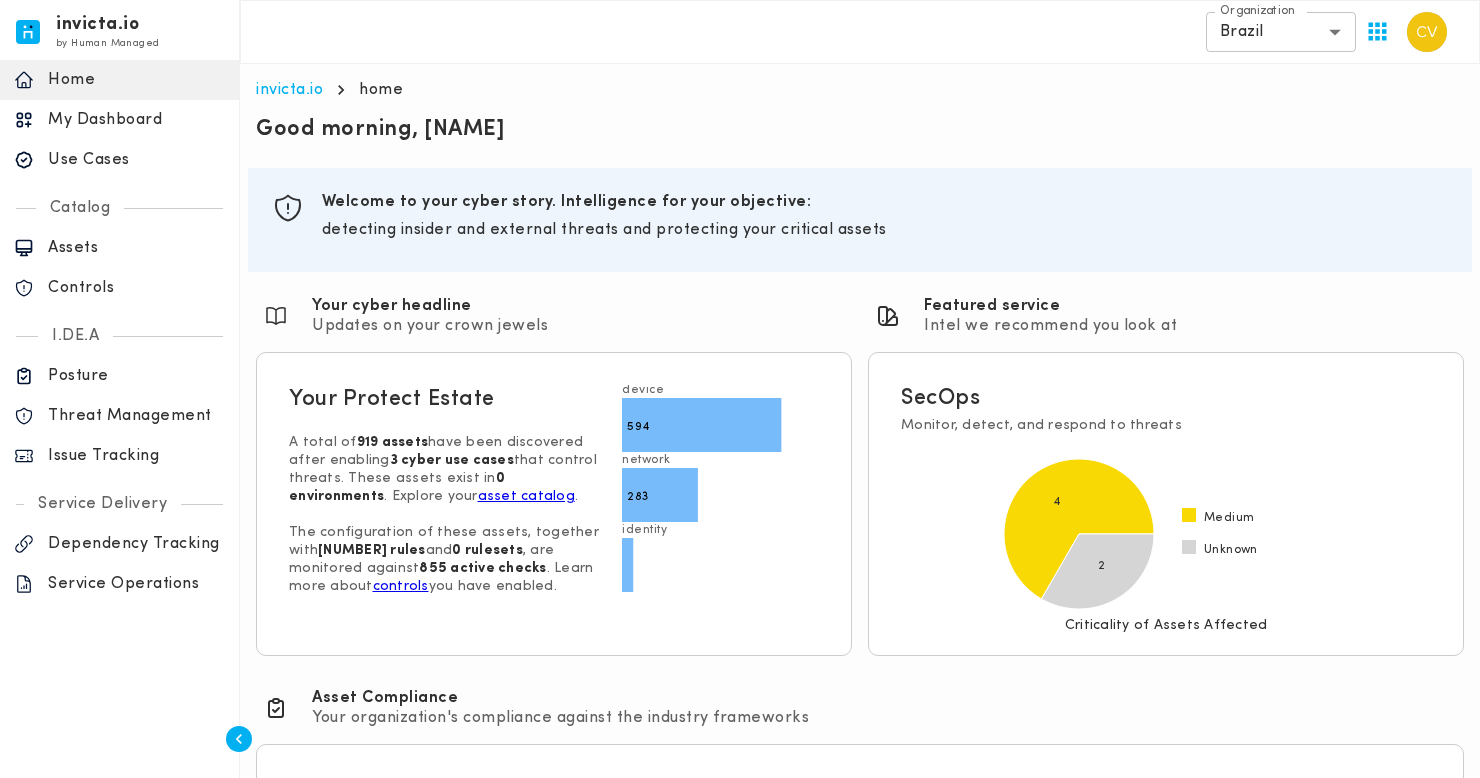 click on "Section ID:  objectives Welcome to your cyber story. Intelligence for your objective: detecting insider and external threats and protecting your critical assets" at bounding box center [860, 220] 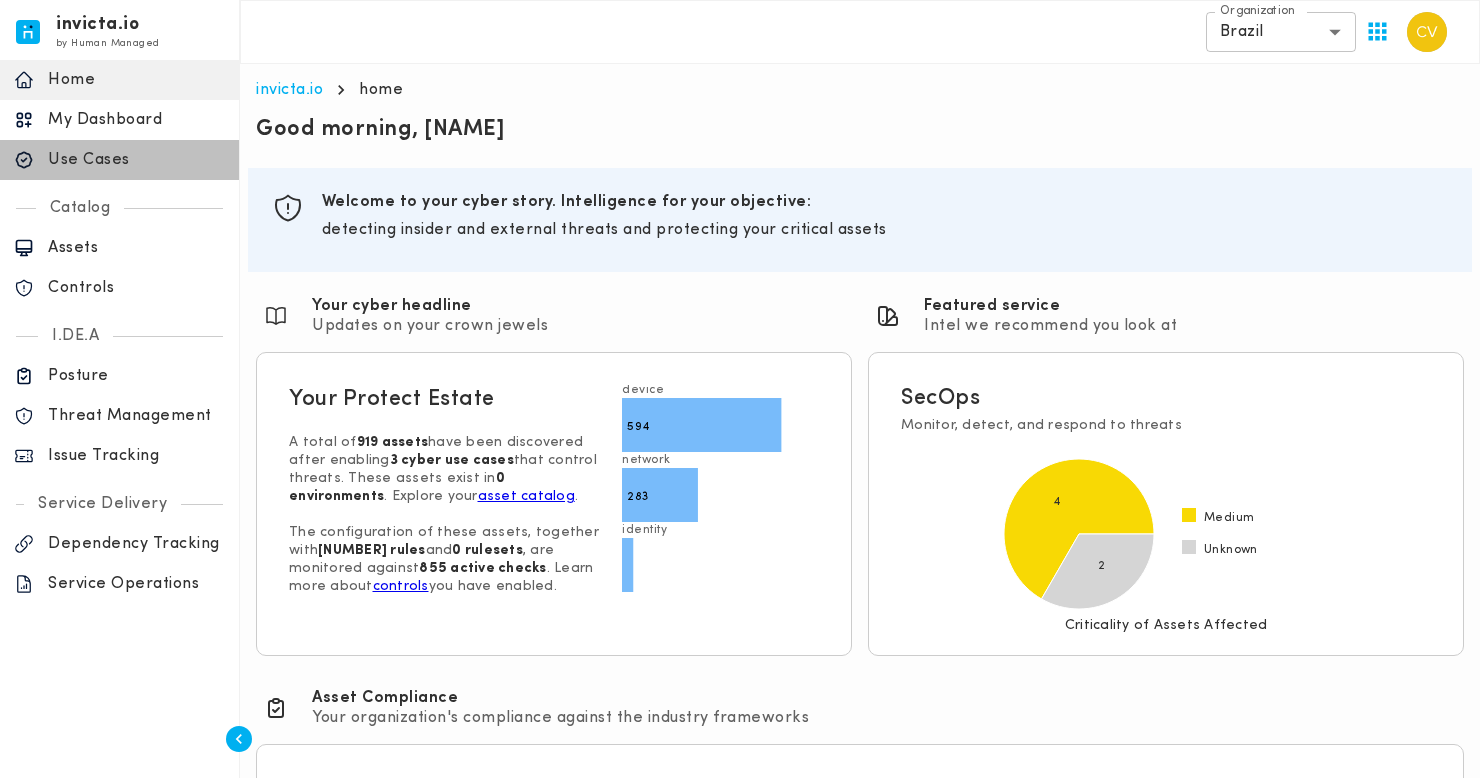 click on "Use Cases" at bounding box center (136, 160) 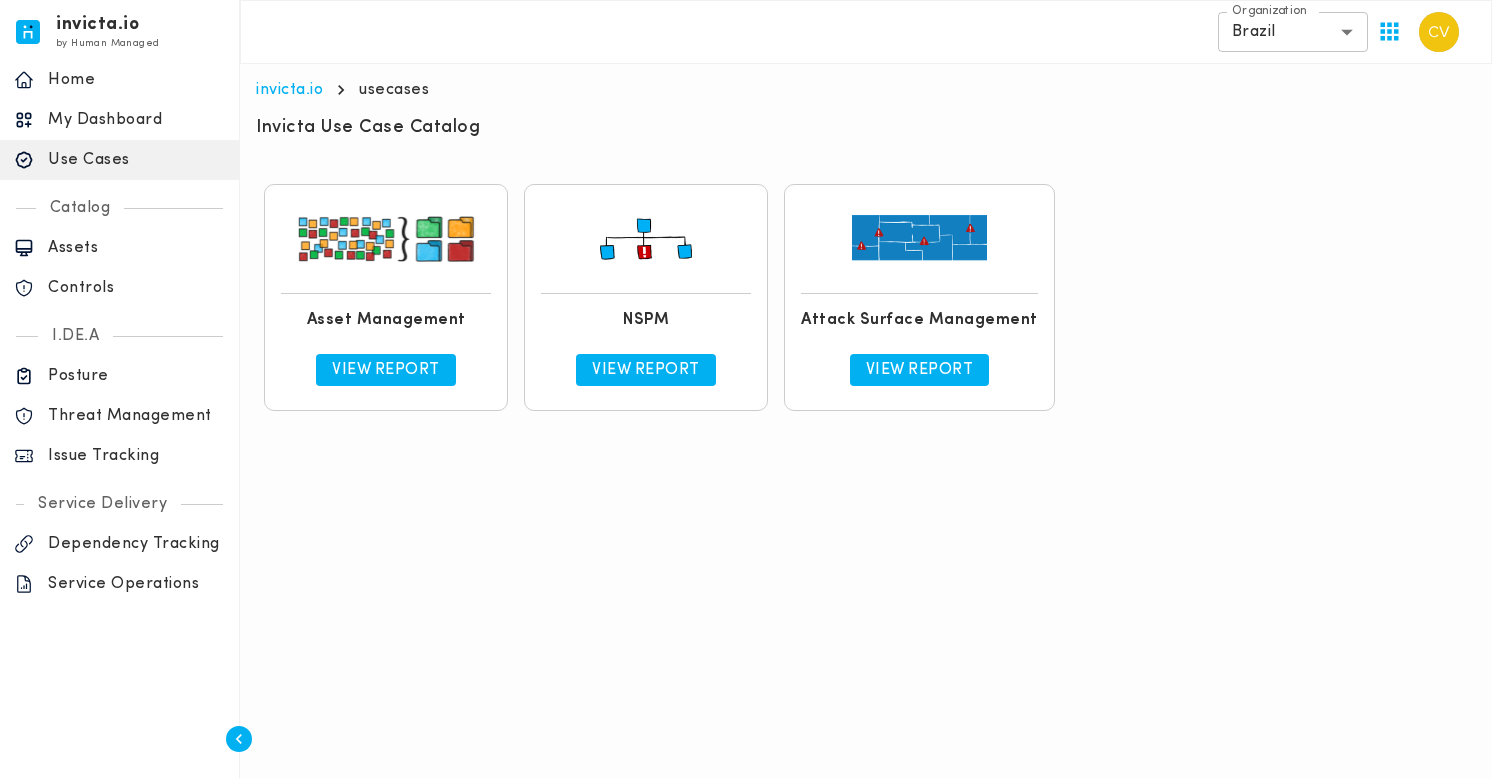 click on "View Report" at bounding box center (646, 370) 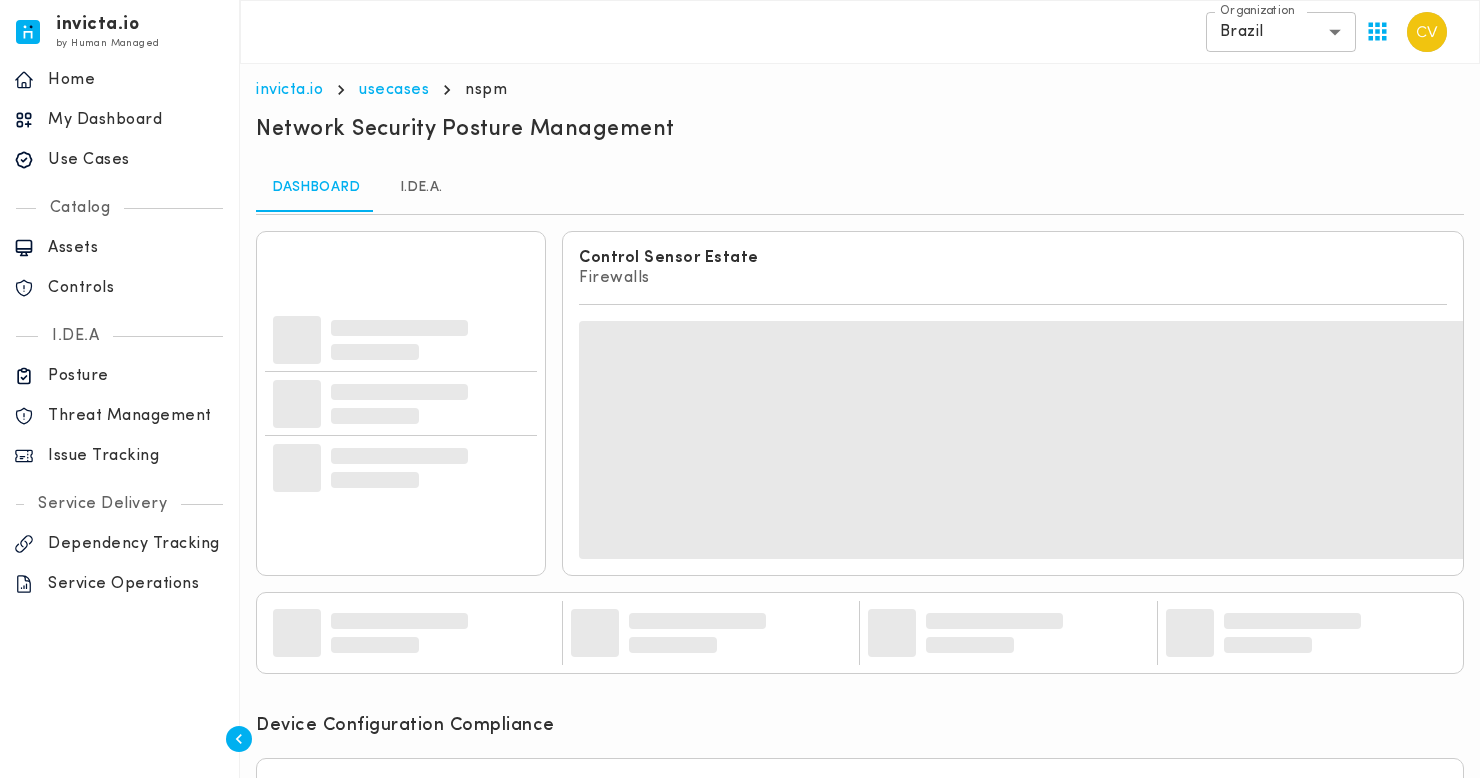 click on "I.DE.A." at bounding box center (421, 188) 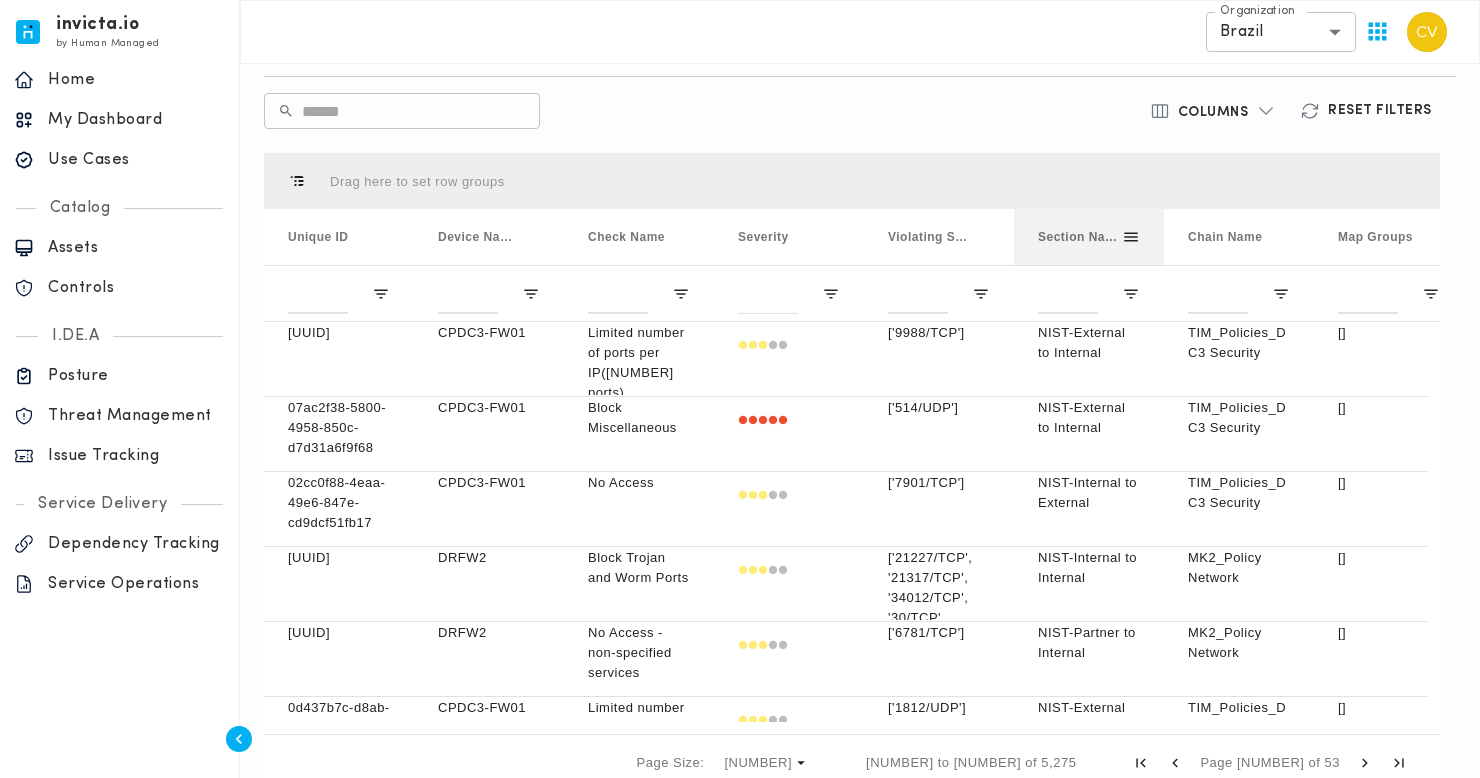 scroll, scrollTop: 386, scrollLeft: 0, axis: vertical 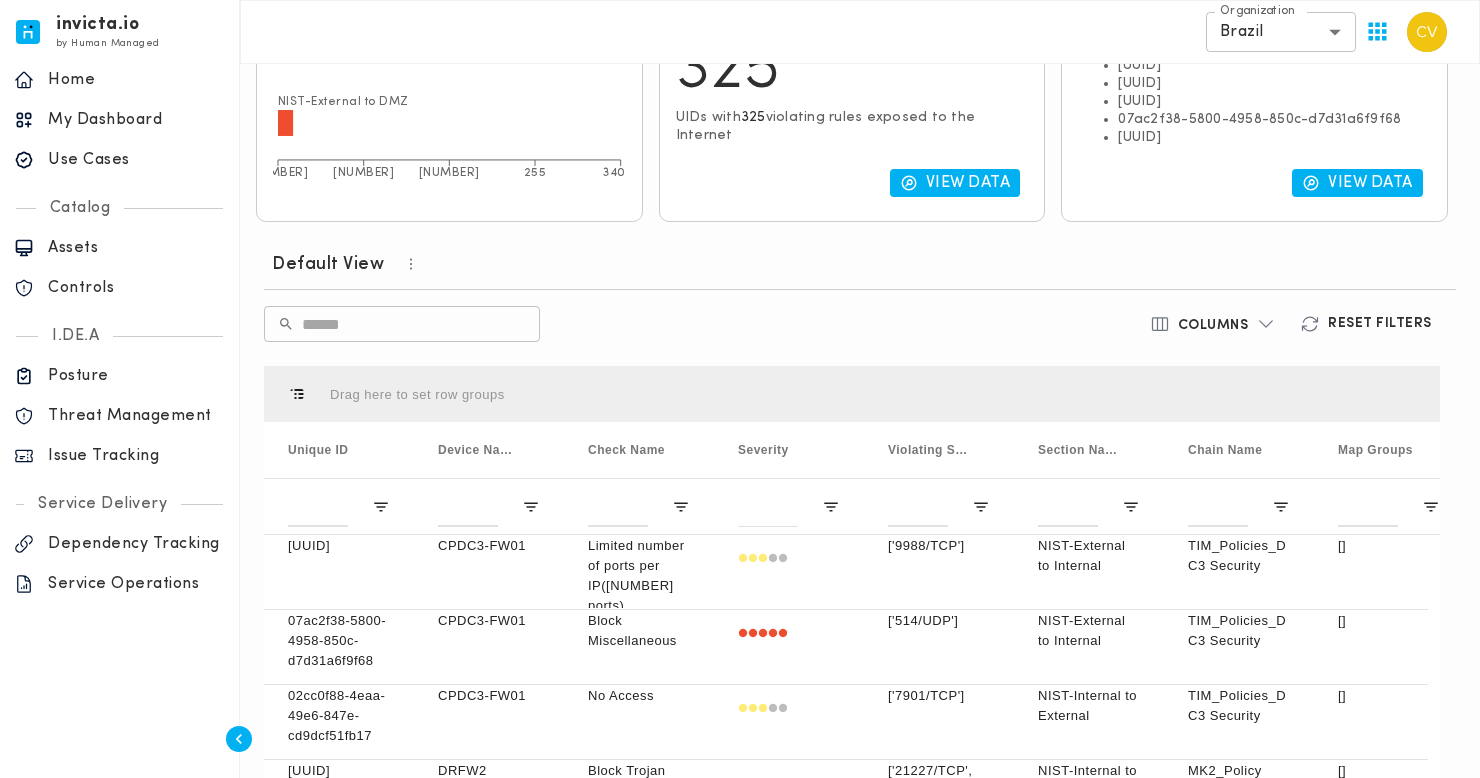 click at bounding box center [421, 324] 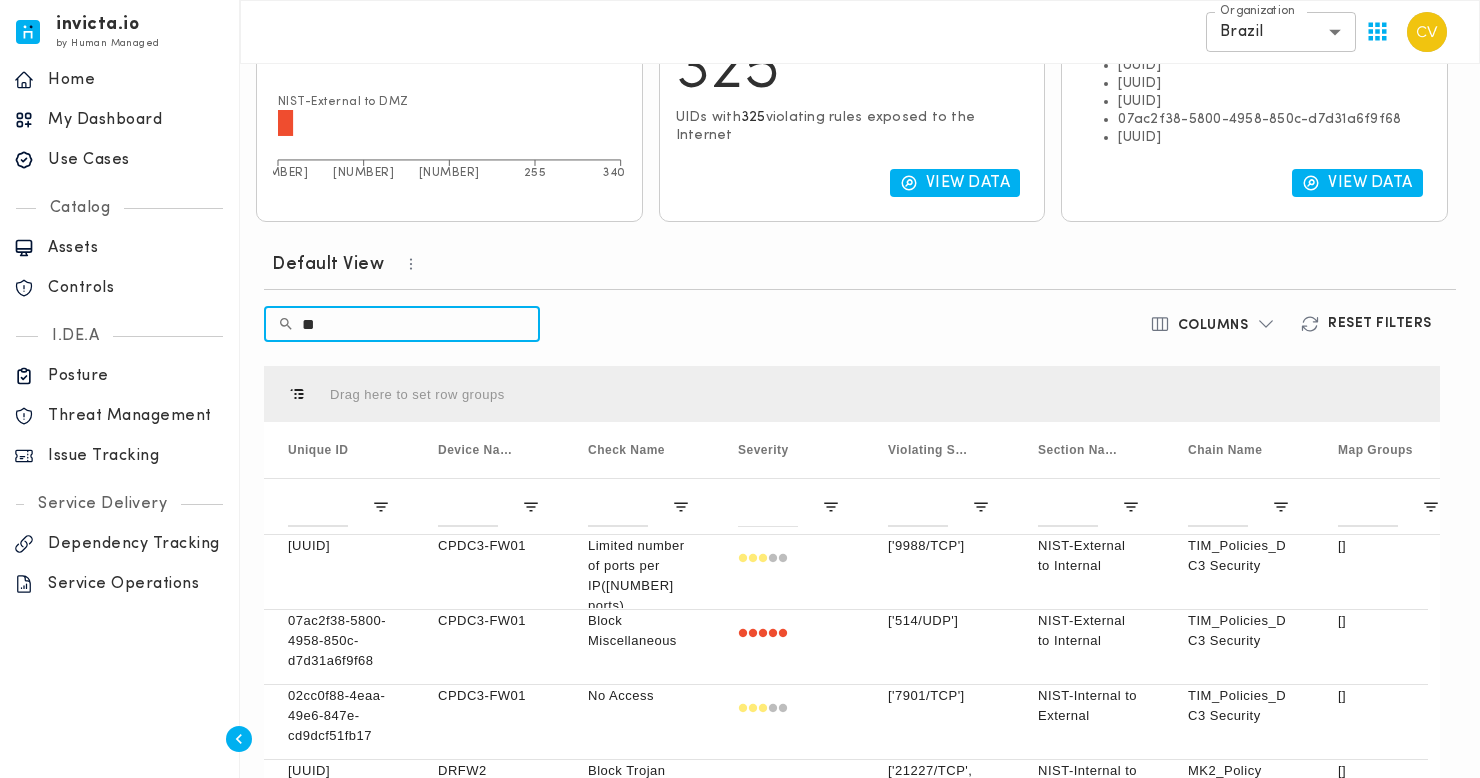 type on "**" 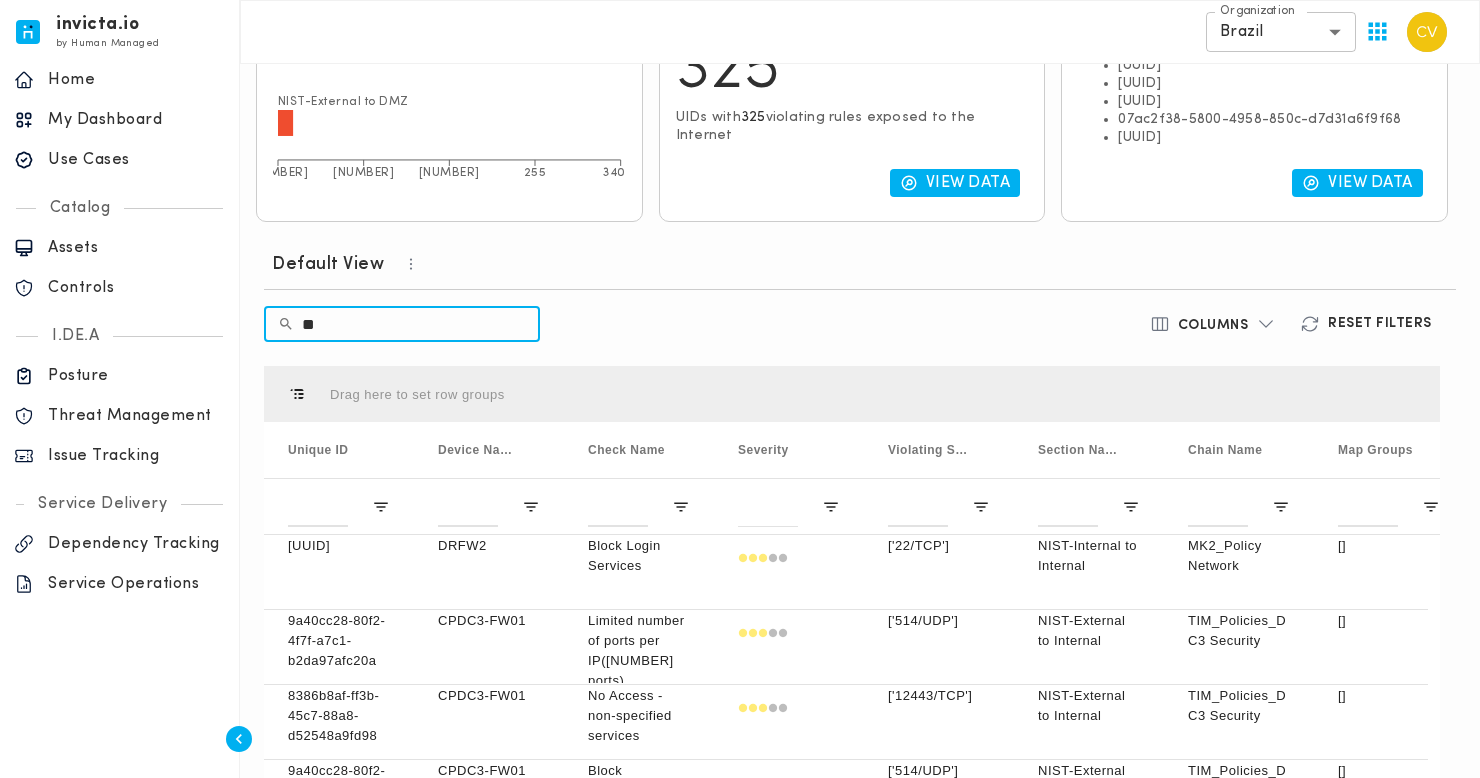 scroll, scrollTop: 579, scrollLeft: 0, axis: vertical 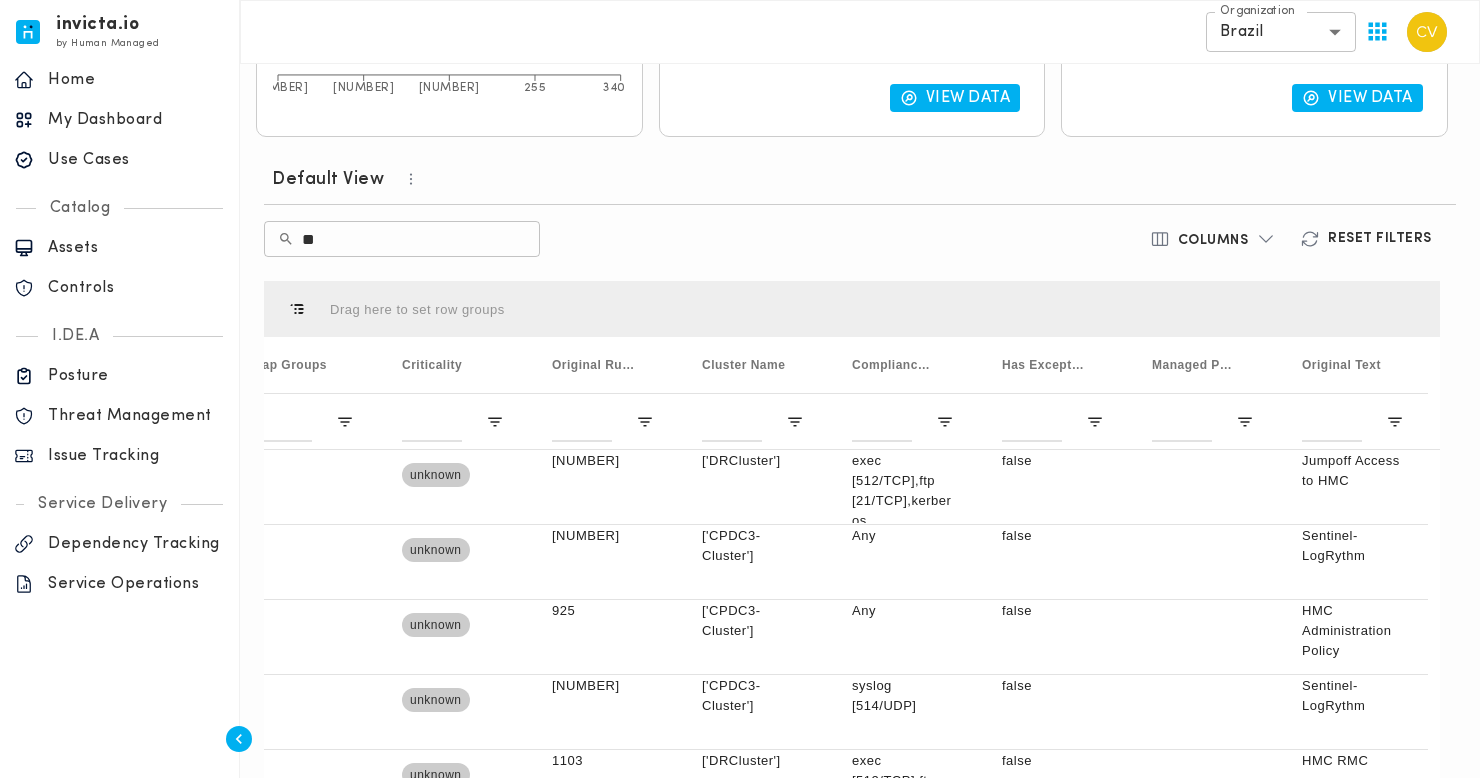 click at bounding box center [1266, 239] 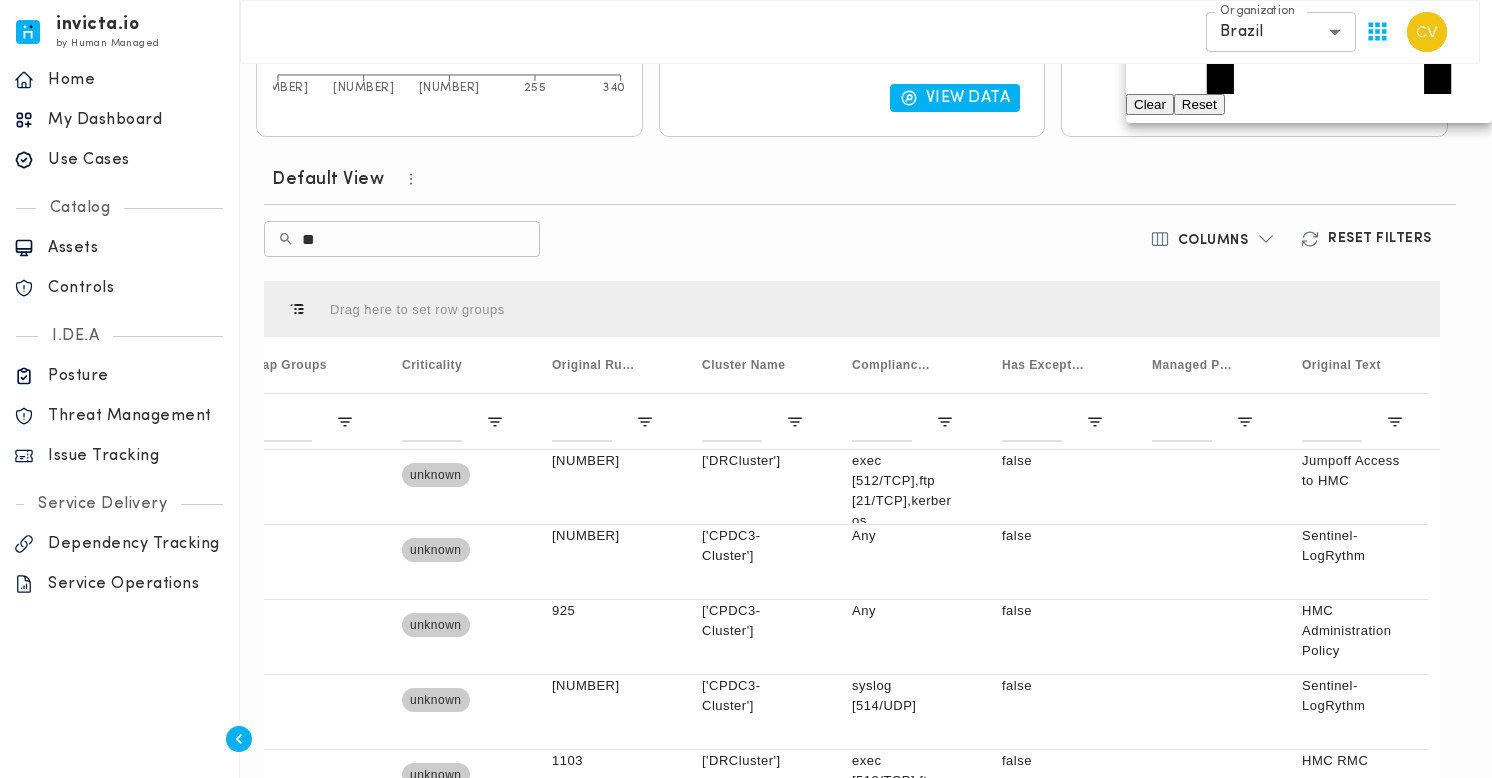 click at bounding box center (746, 389) 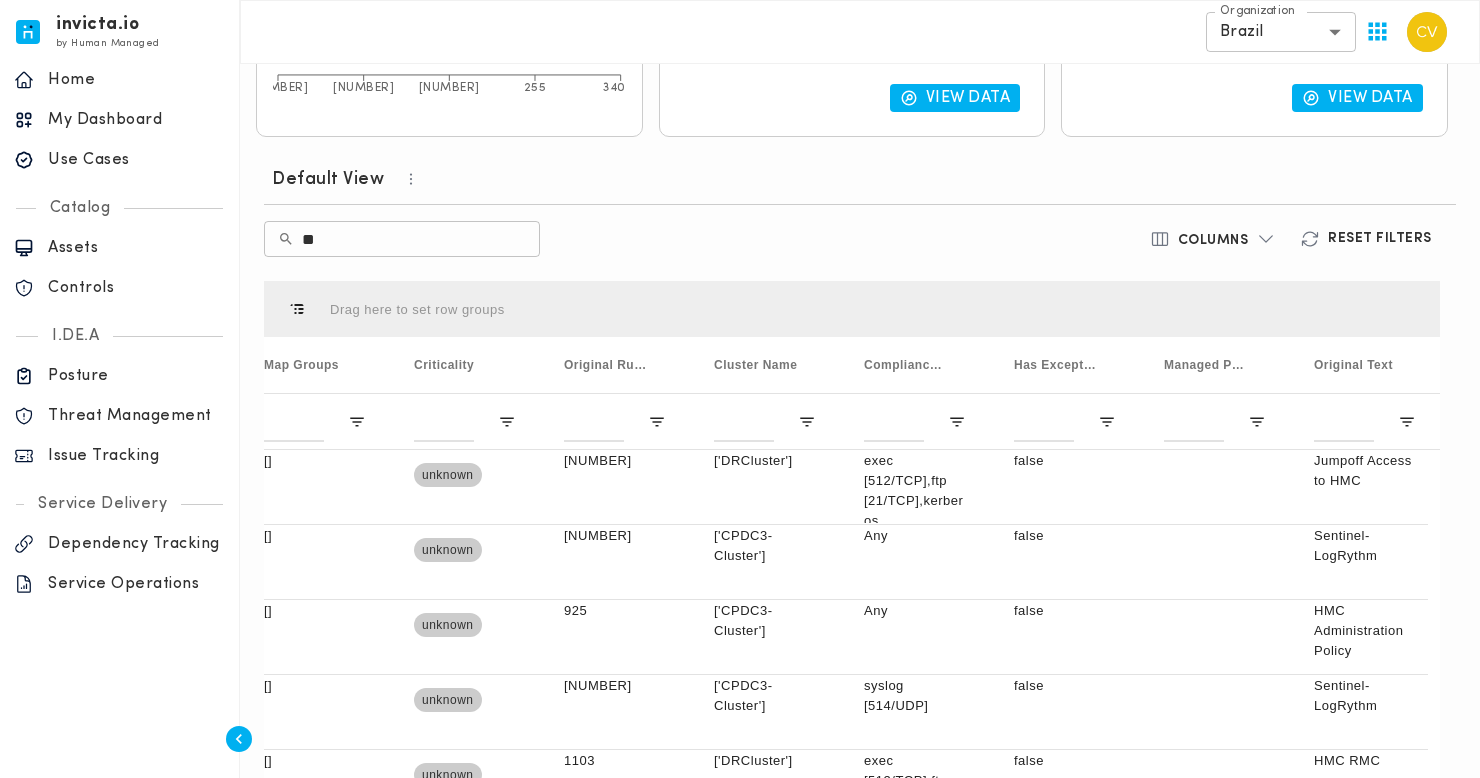 click on "Reset Filters" at bounding box center [1380, 239] 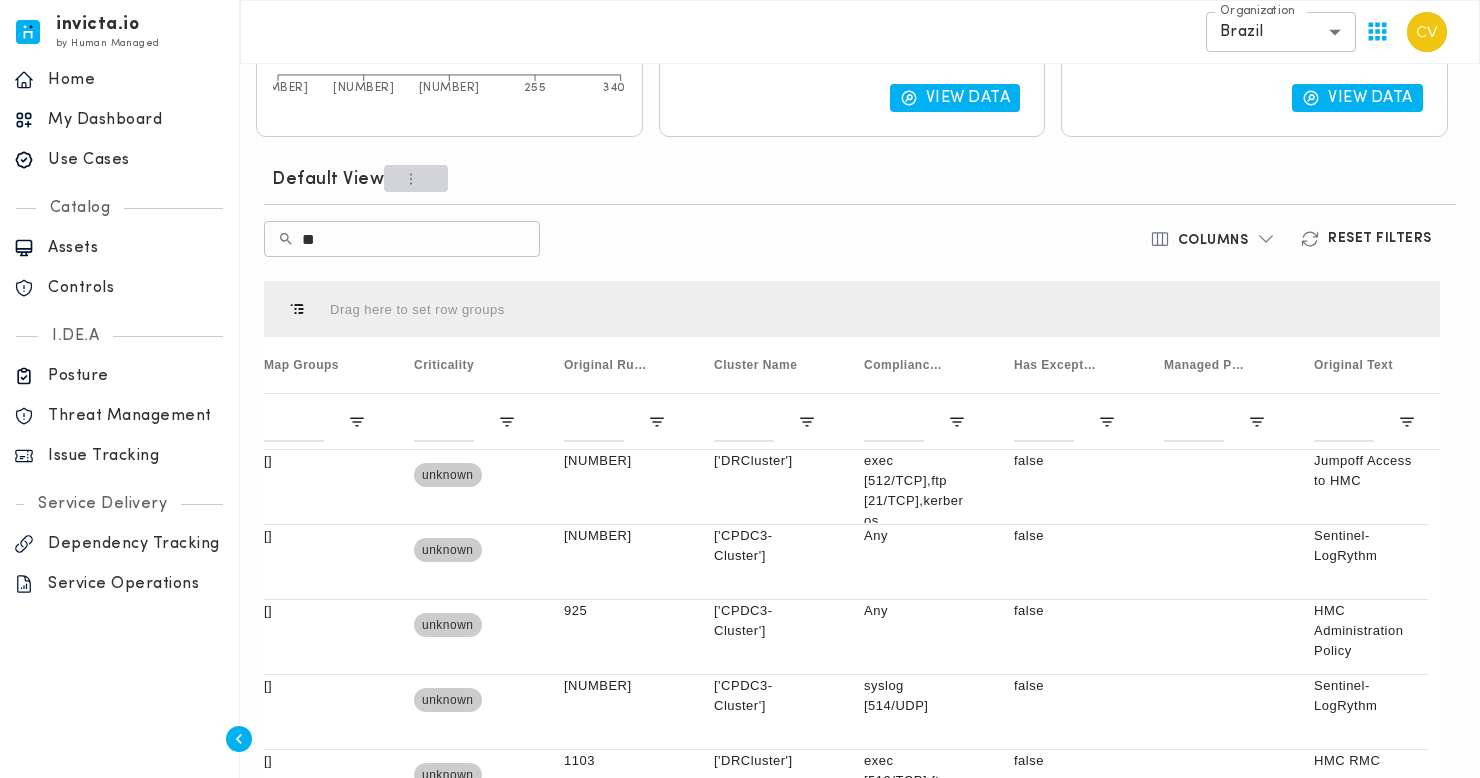 click at bounding box center [411, 179] 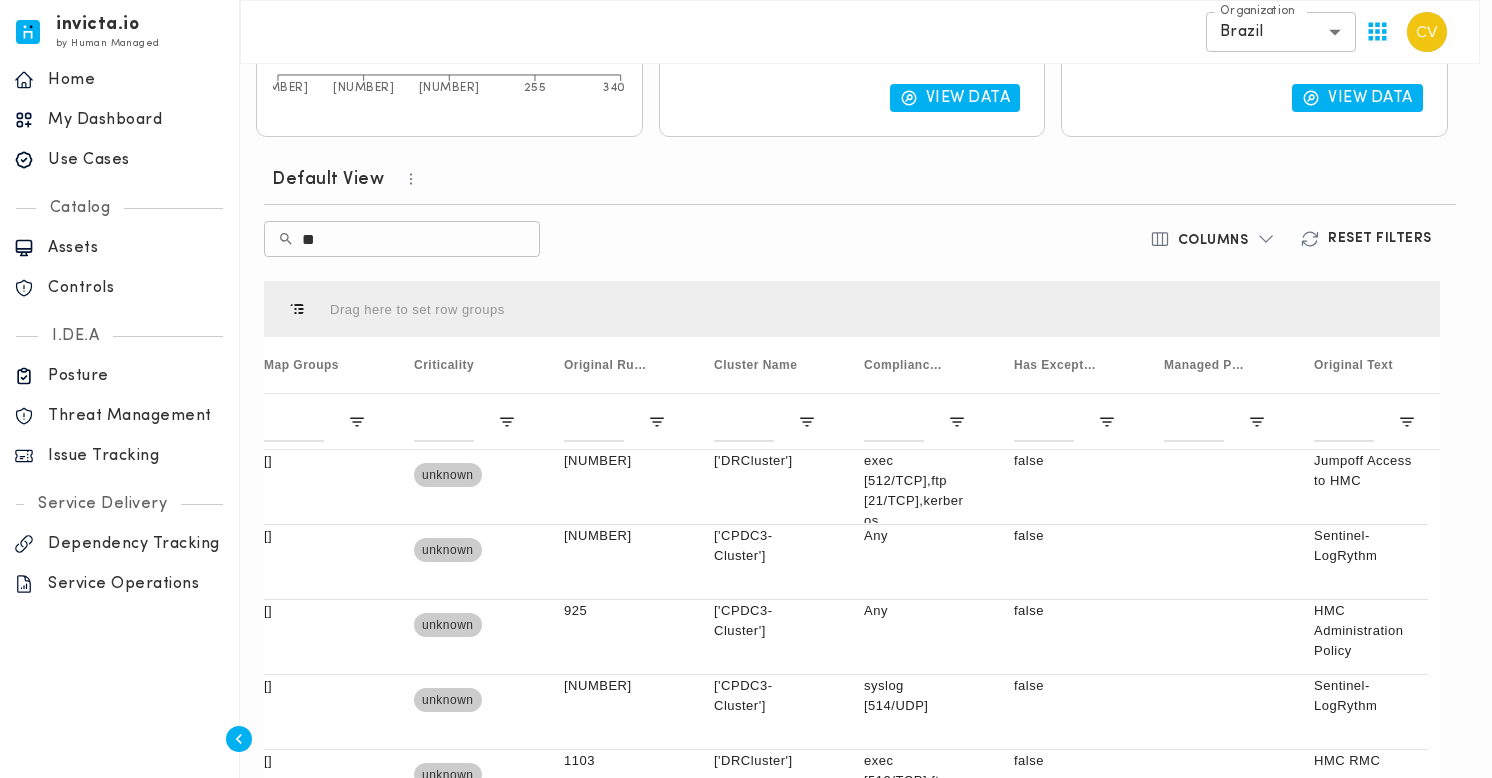 click at bounding box center (746, 389) 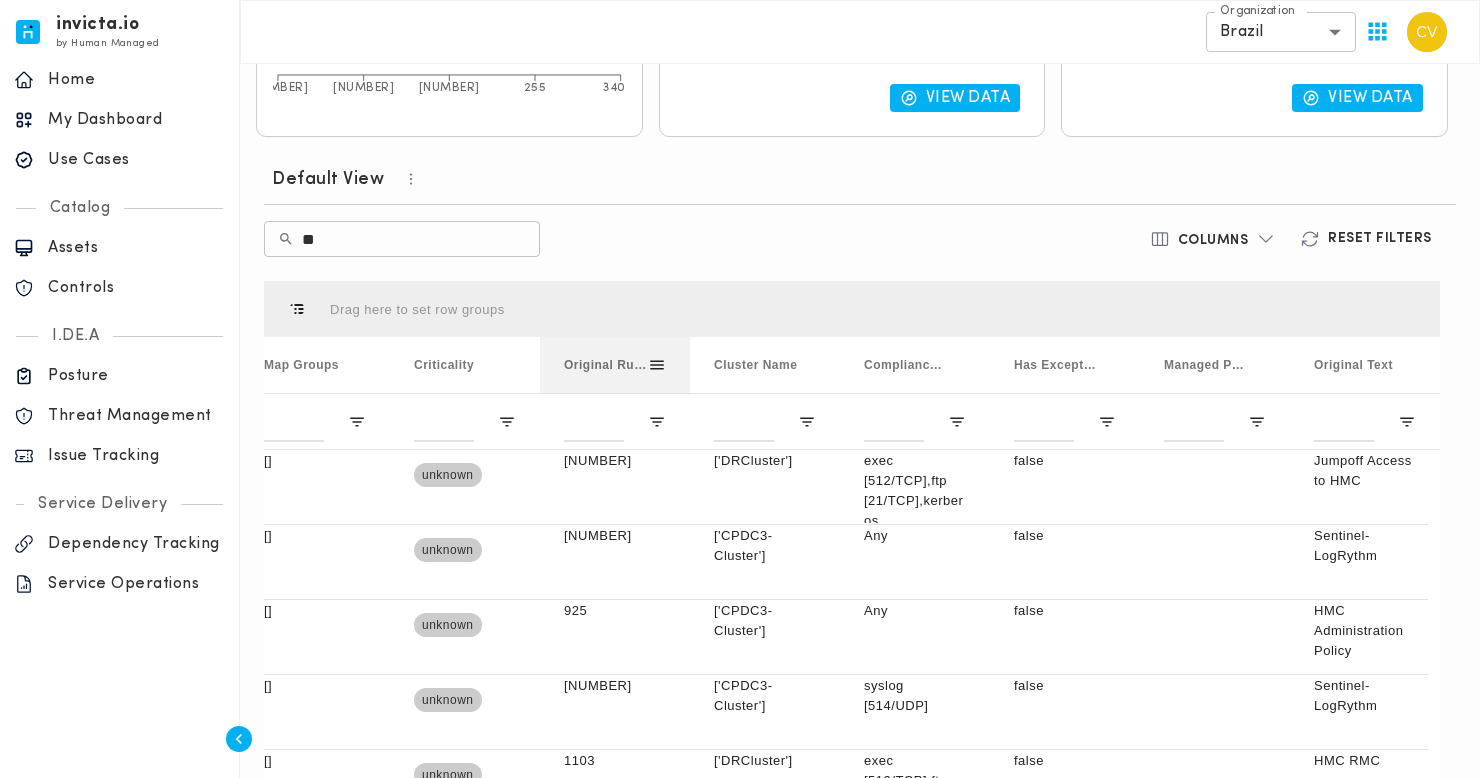 click at bounding box center (657, 365) 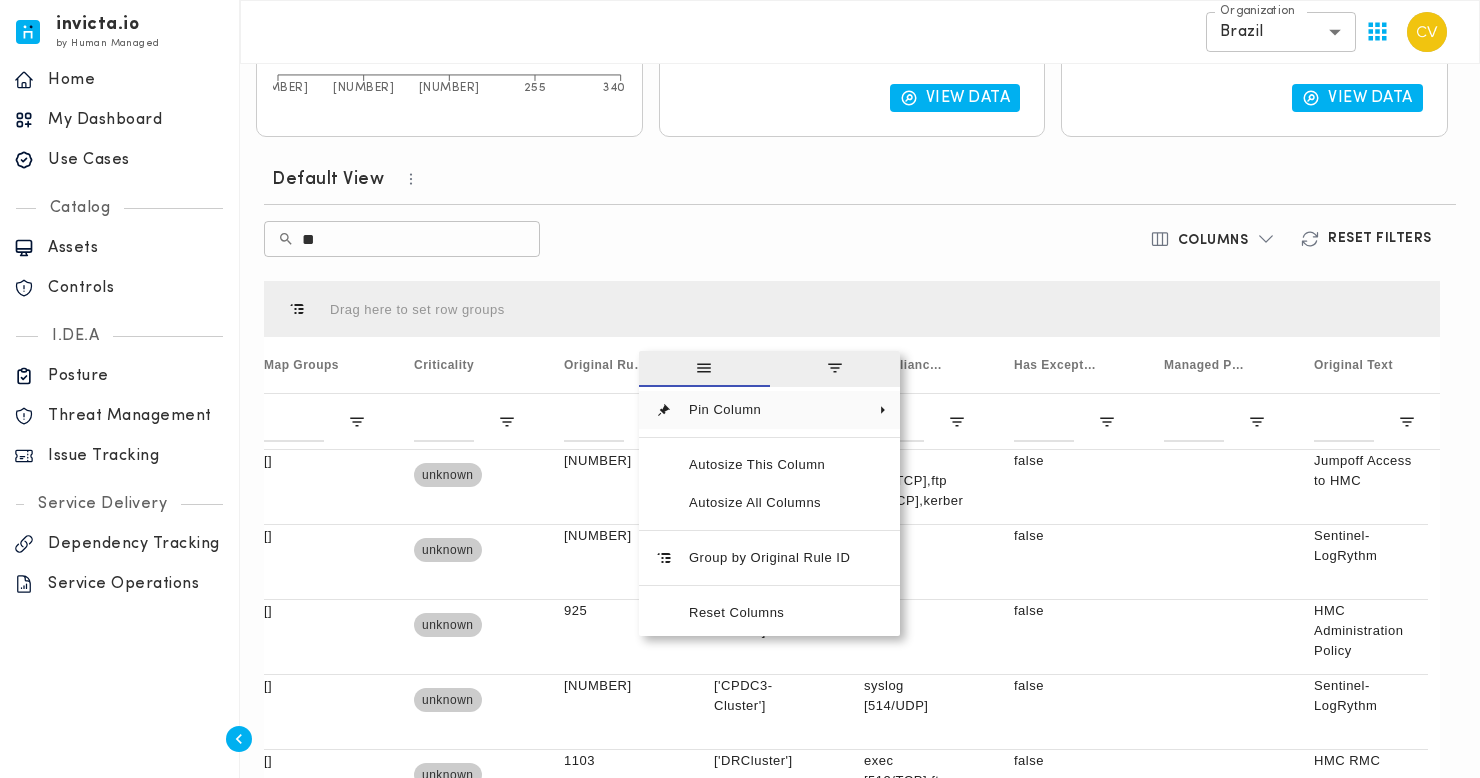 click on "​ ** ​" at bounding box center [658, 239] 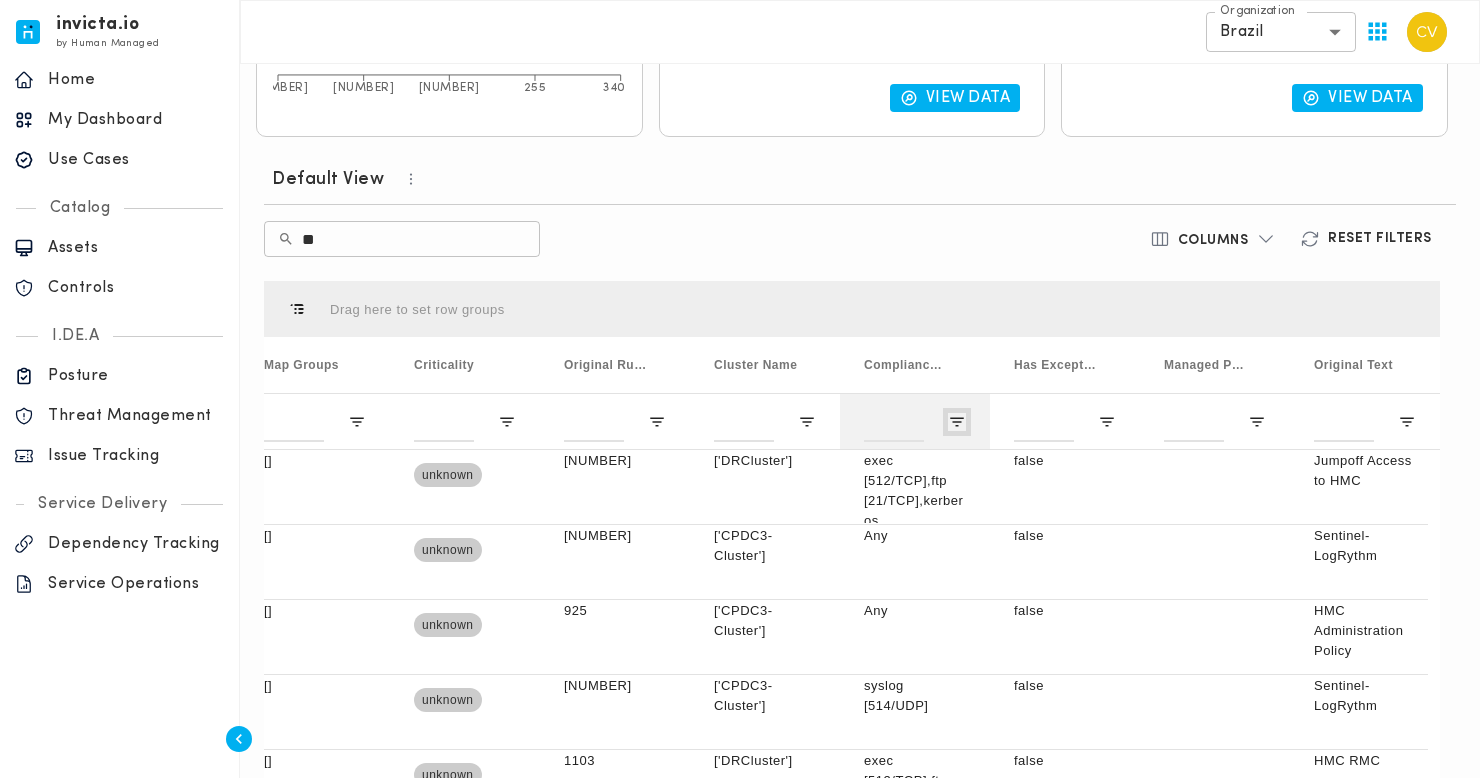 click at bounding box center [57, 422] 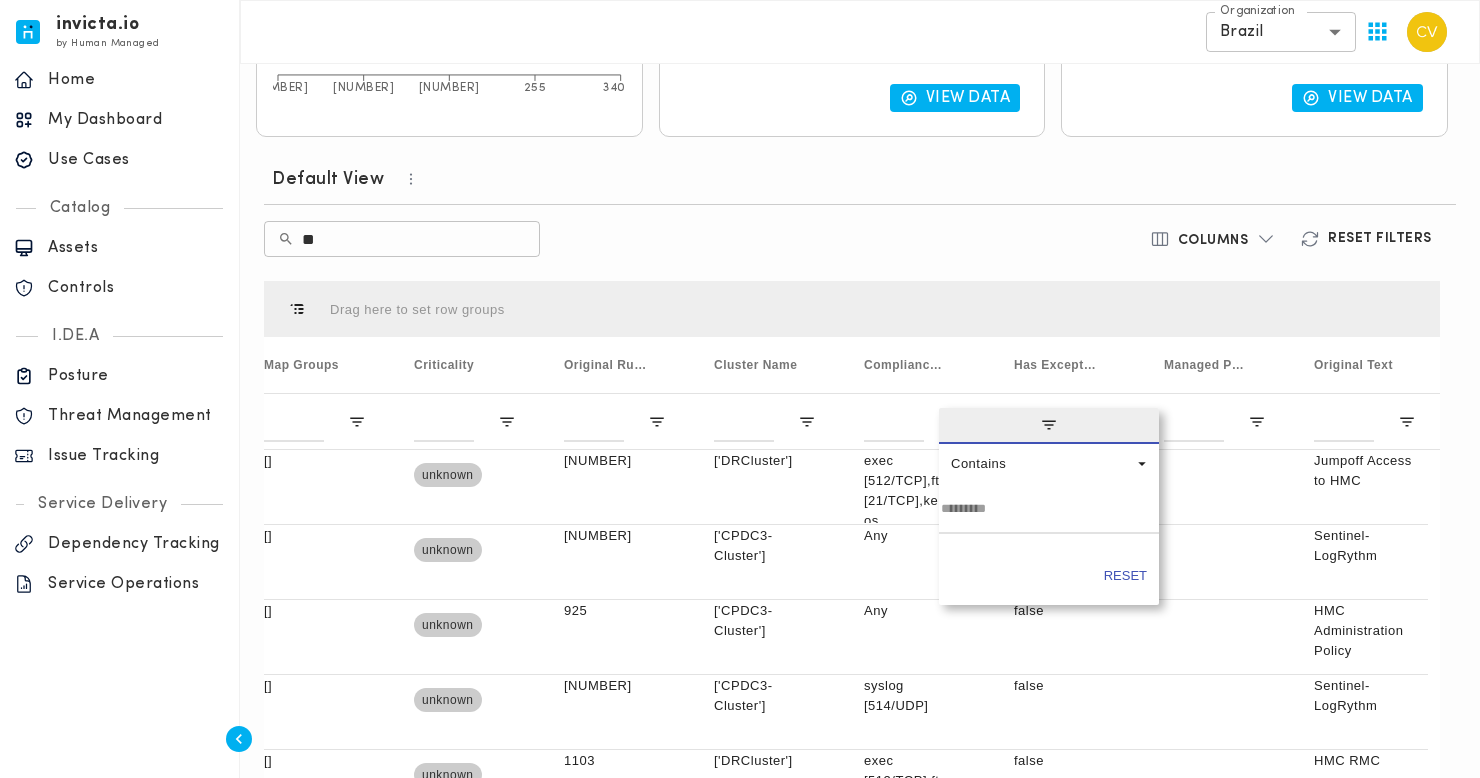 click on "​ ** ​" at bounding box center [658, 239] 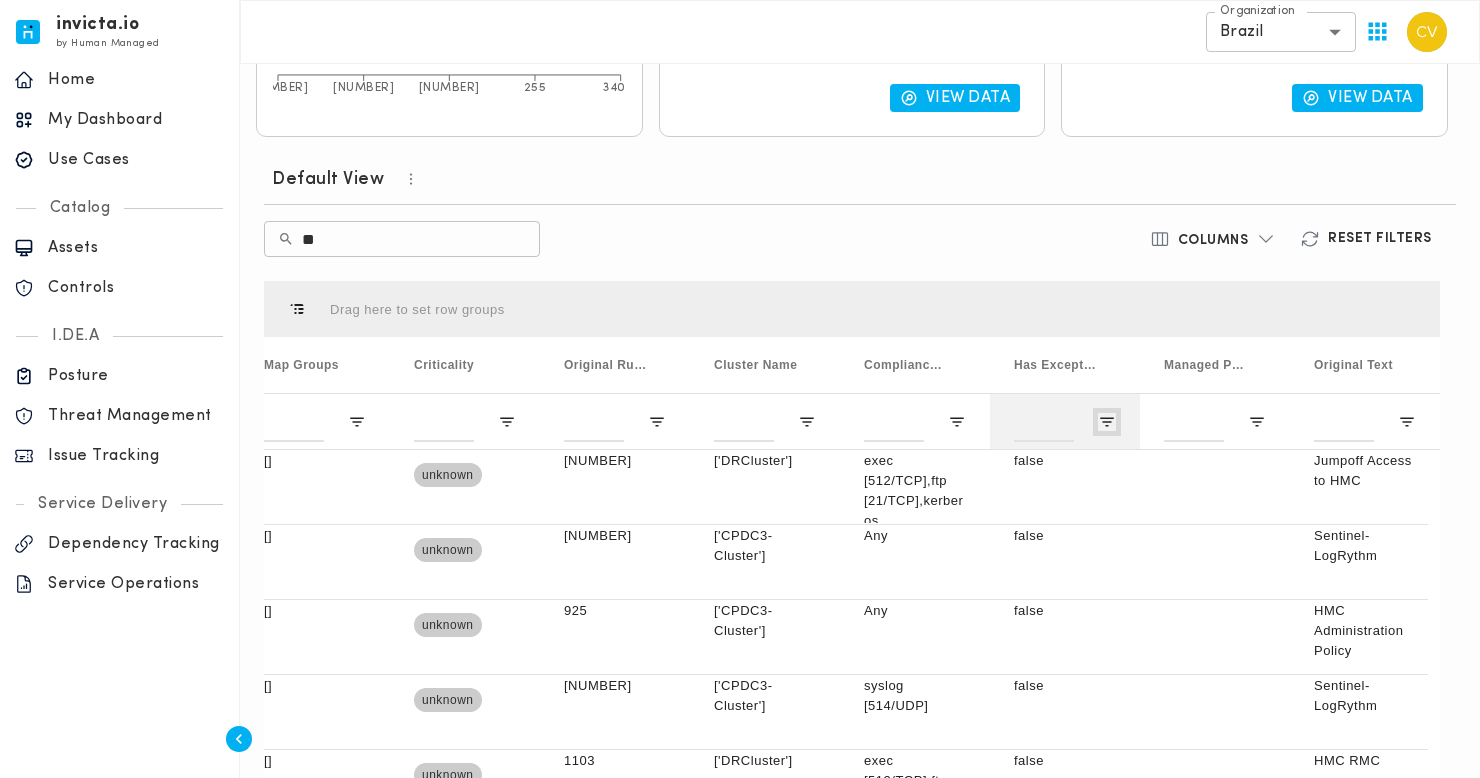 click at bounding box center [57, 422] 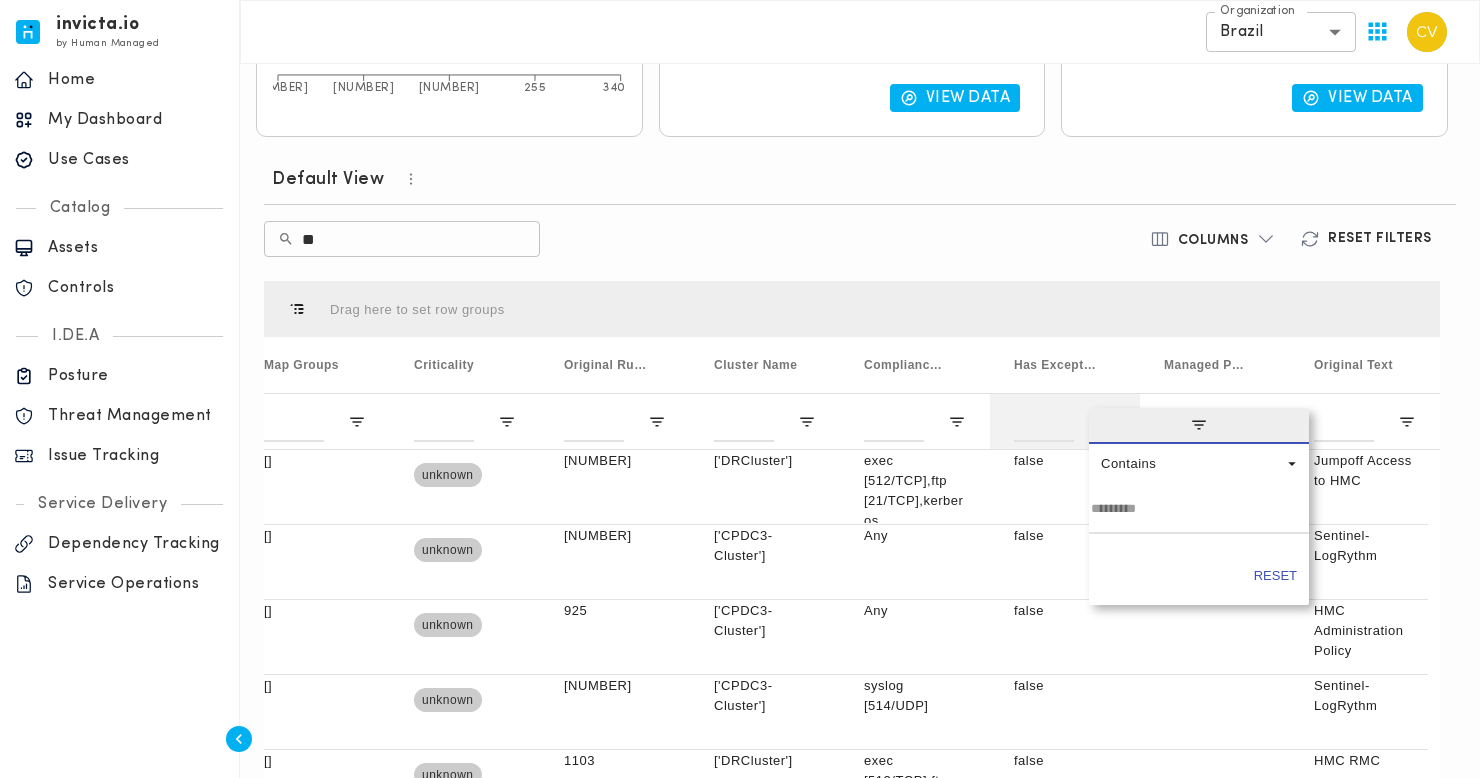 click at bounding box center (1199, 426) 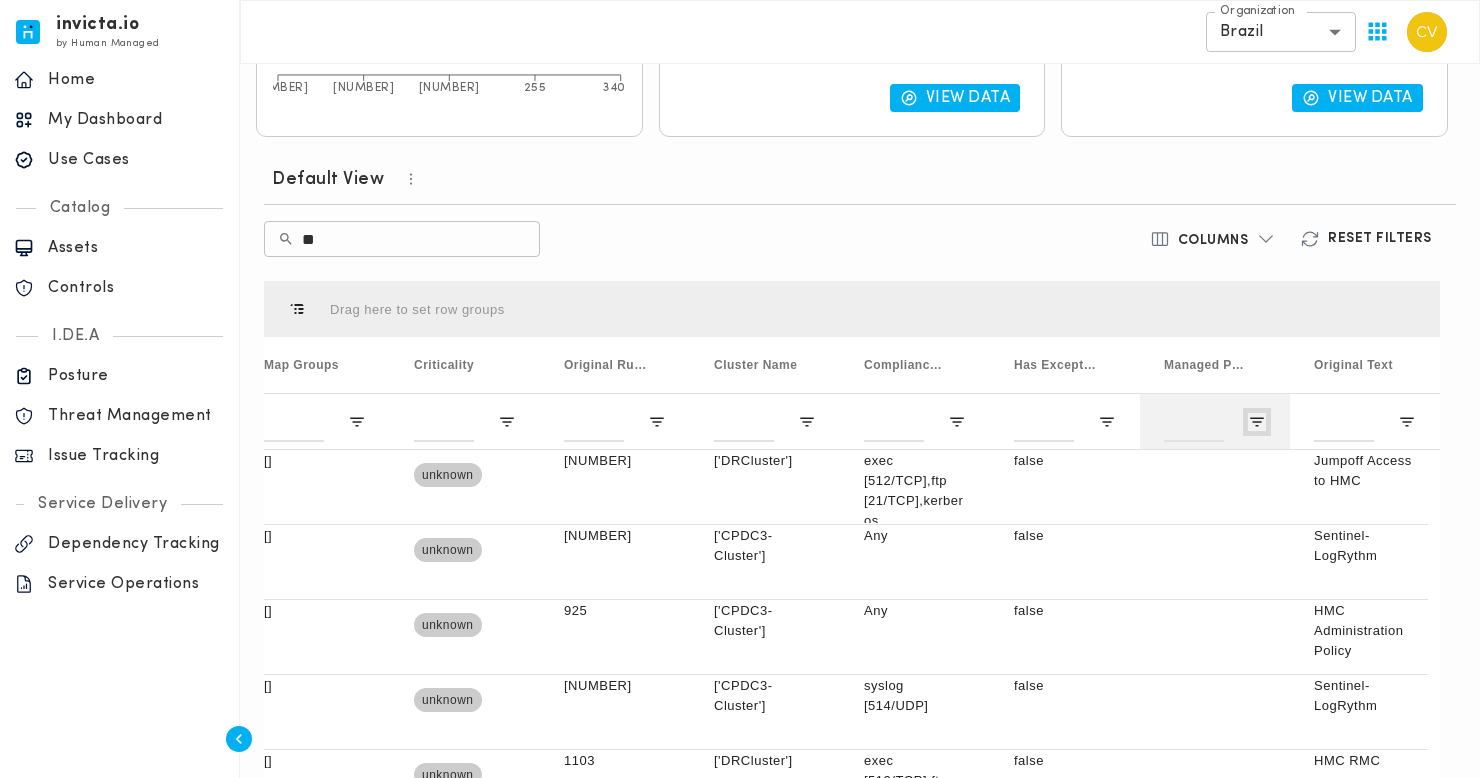click at bounding box center (57, 422) 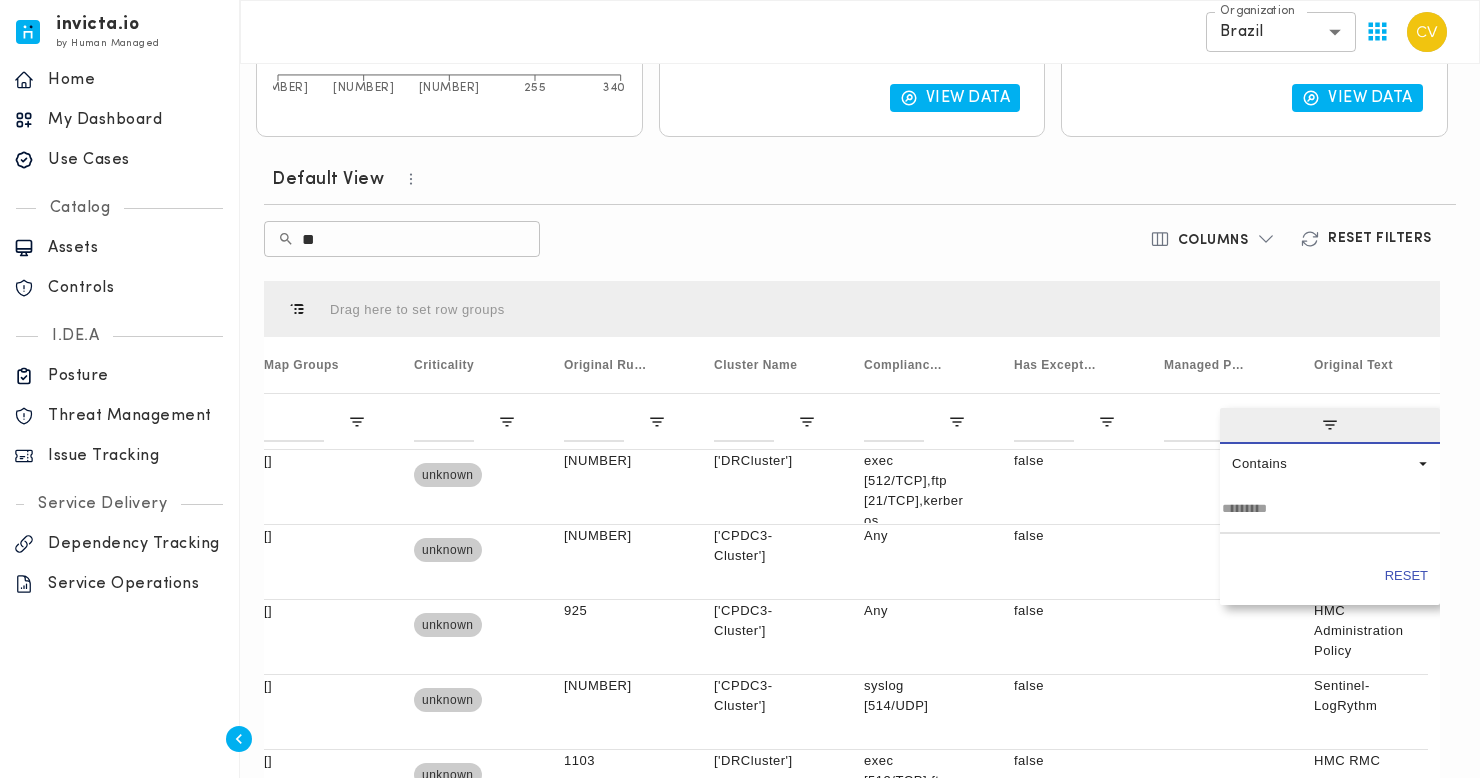 click on "Drag here to set row groups" at bounding box center (852, 309) 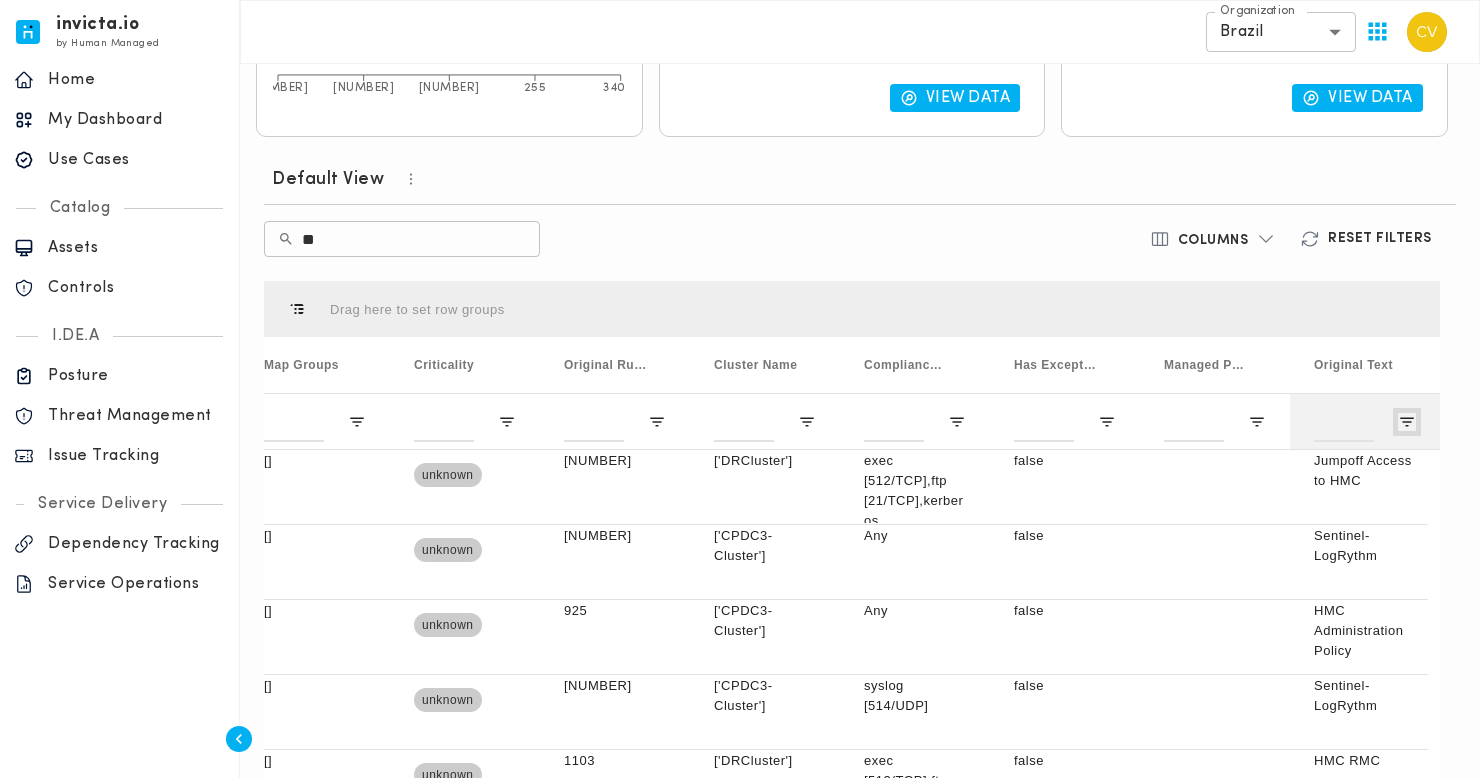 click at bounding box center [1407, 422] 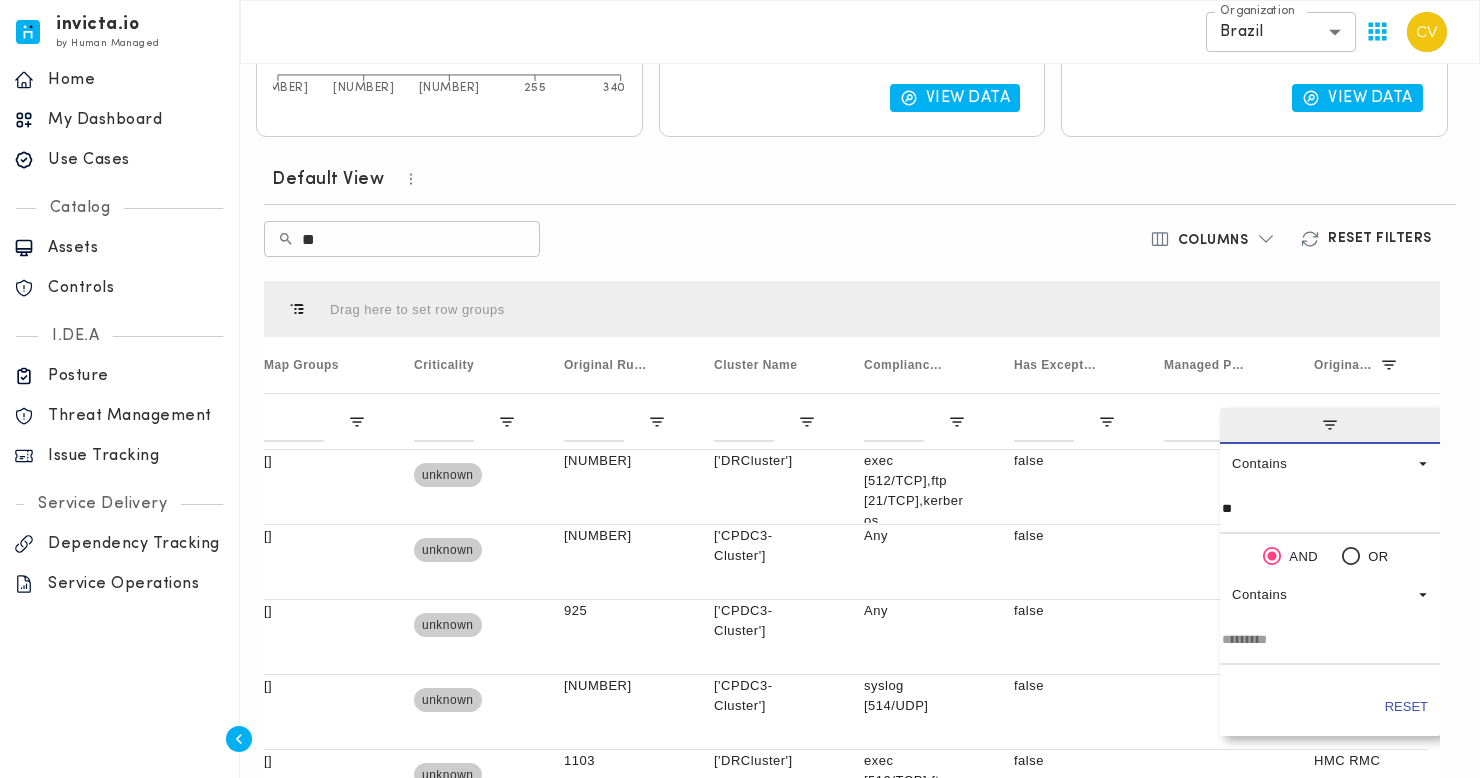 type on "**" 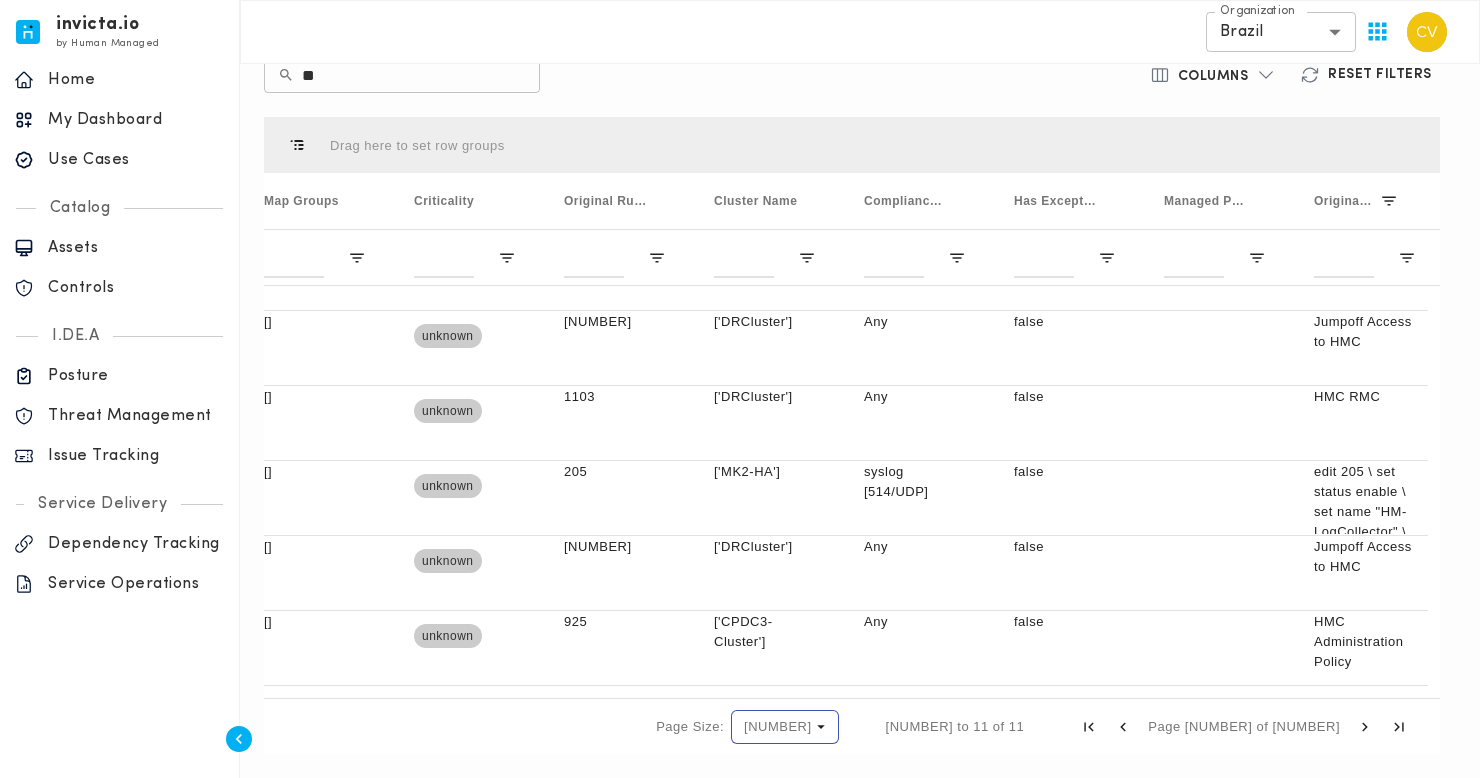 click at bounding box center (821, 727) 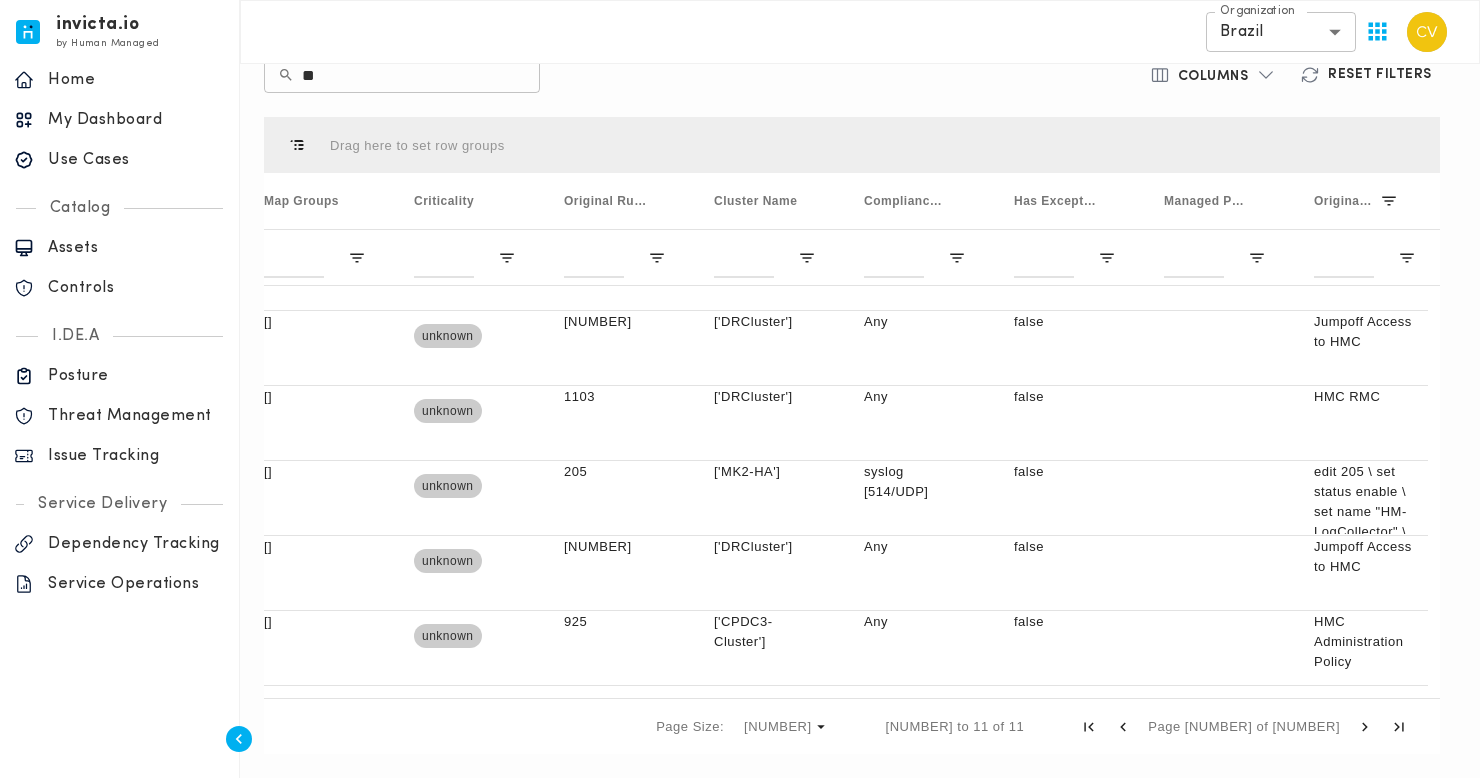 click at bounding box center [1365, 727] 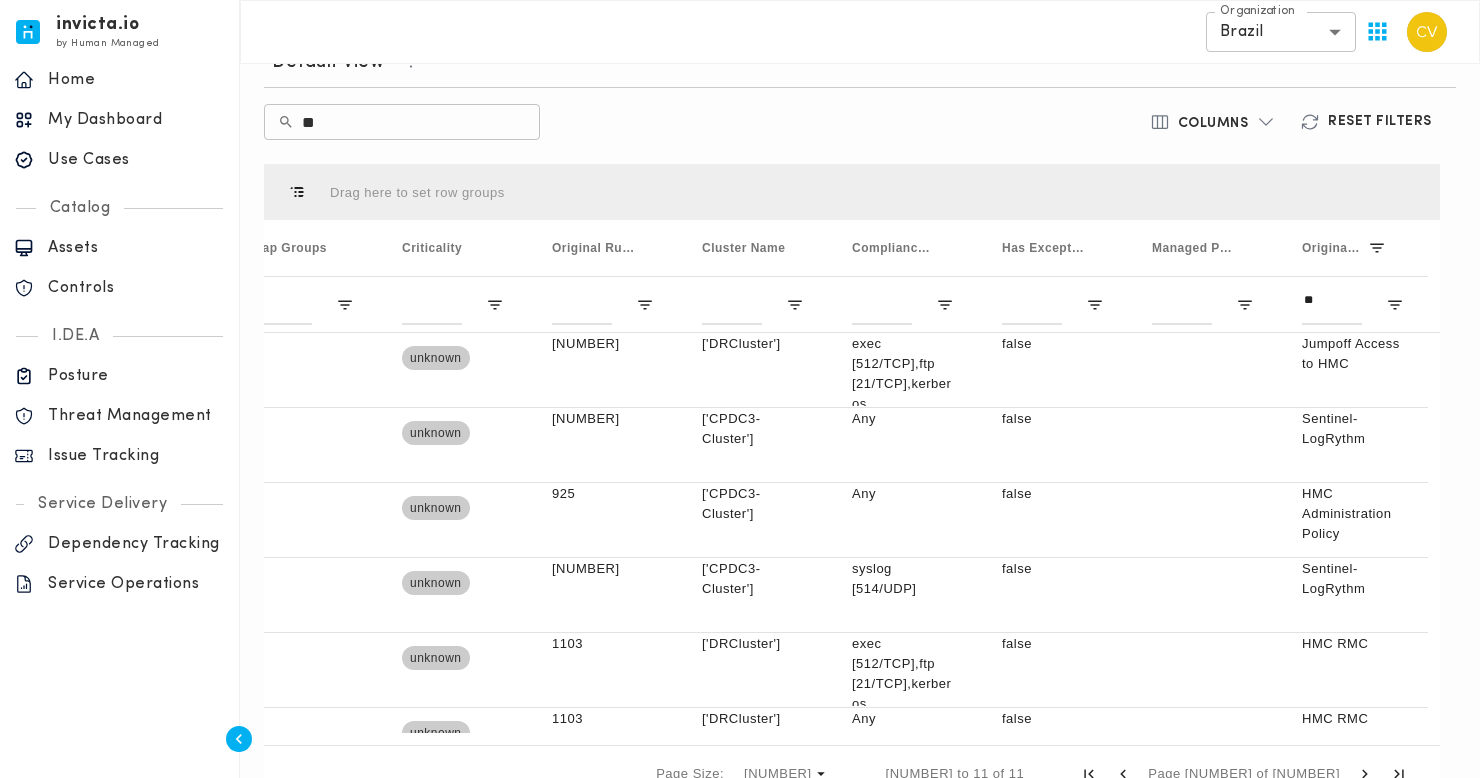 scroll, scrollTop: 0, scrollLeft: 968, axis: horizontal 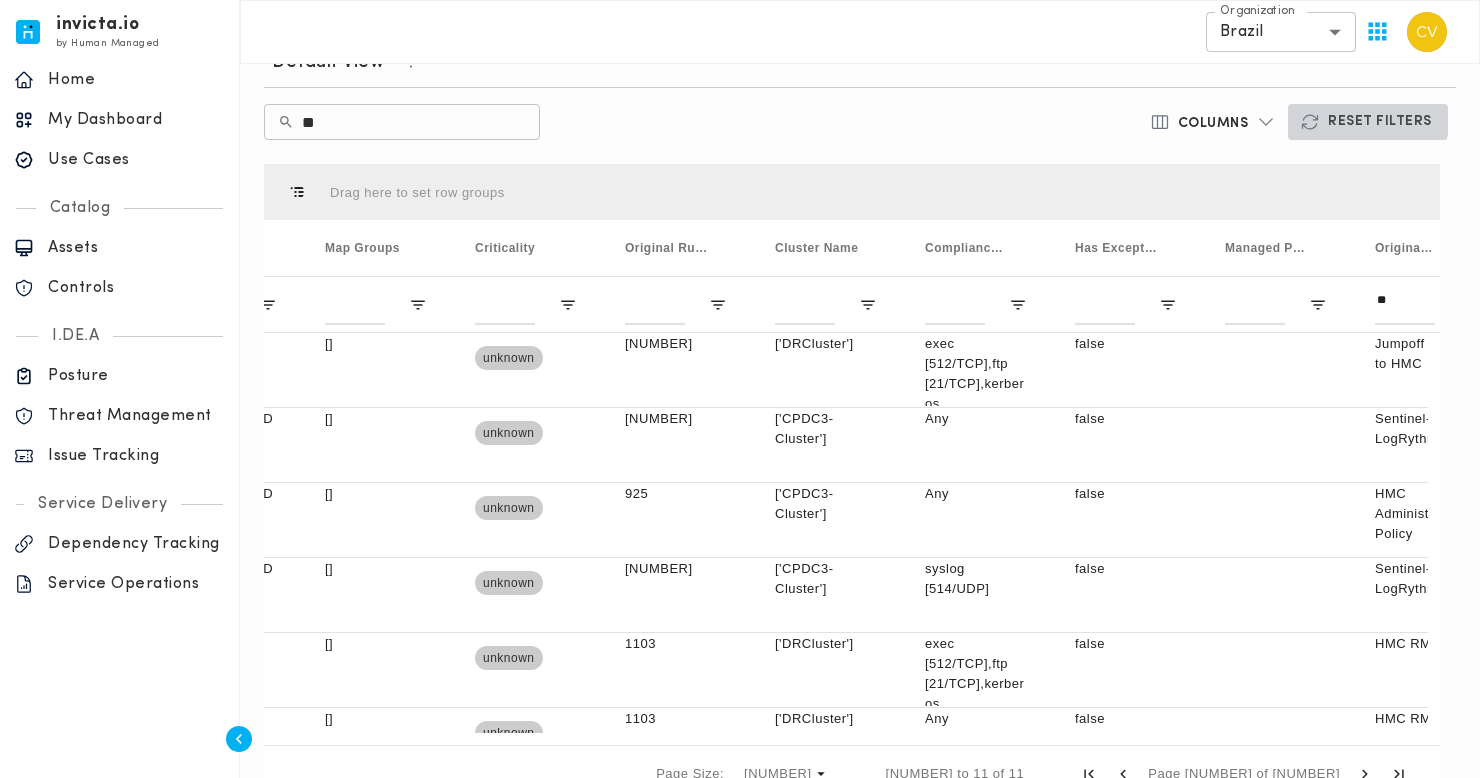 click on "Reset Filters" at bounding box center (1380, 122) 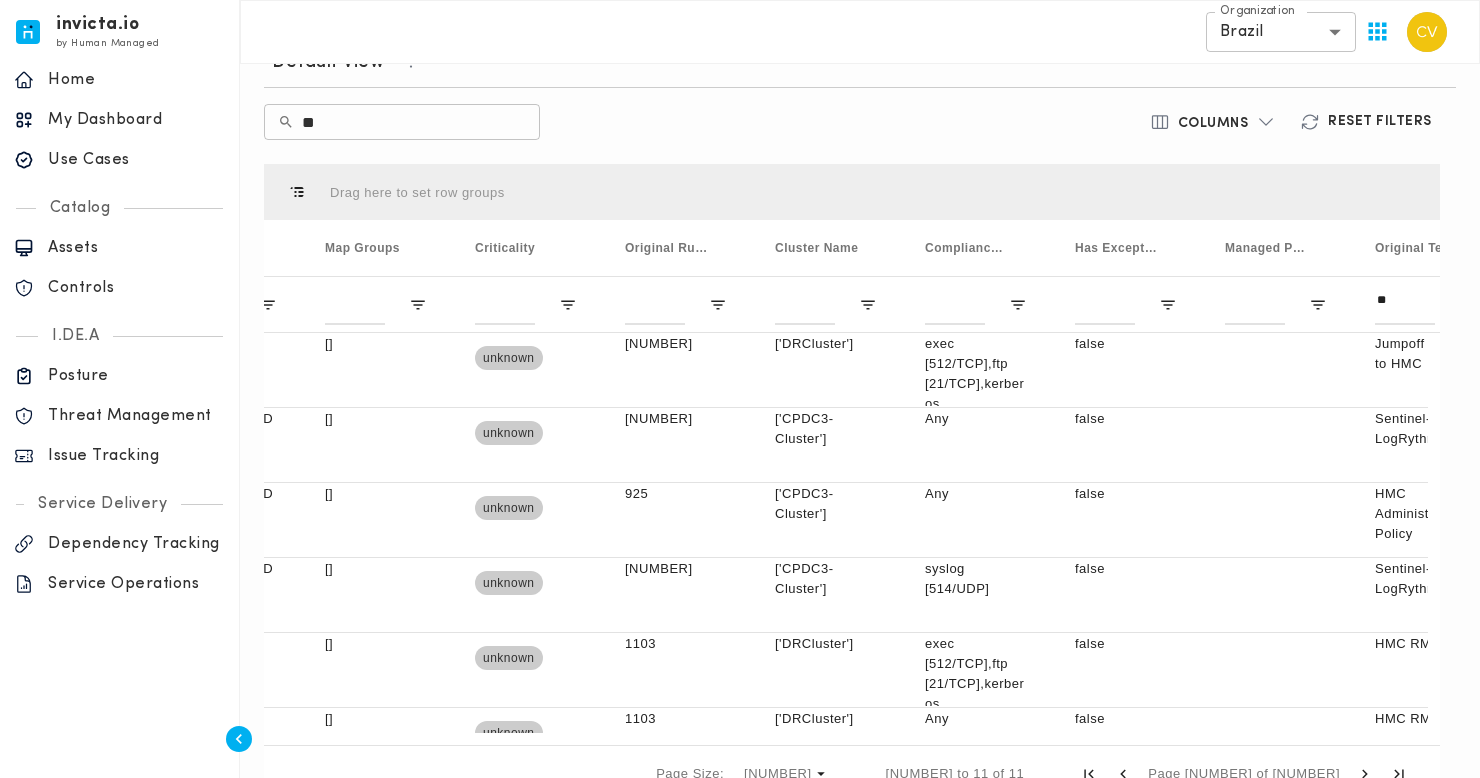 scroll, scrollTop: 0, scrollLeft: 1086, axis: horizontal 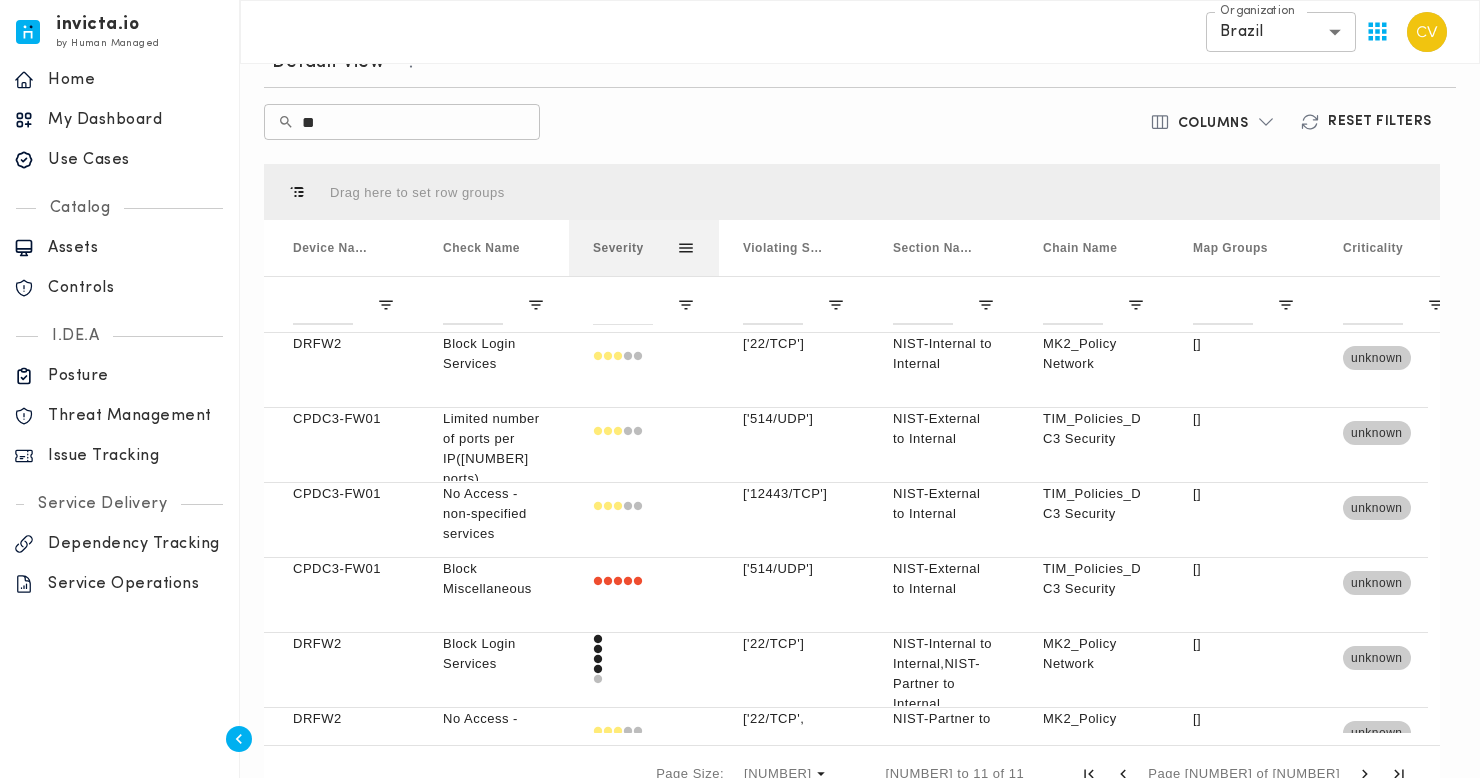 click at bounding box center (686, 248) 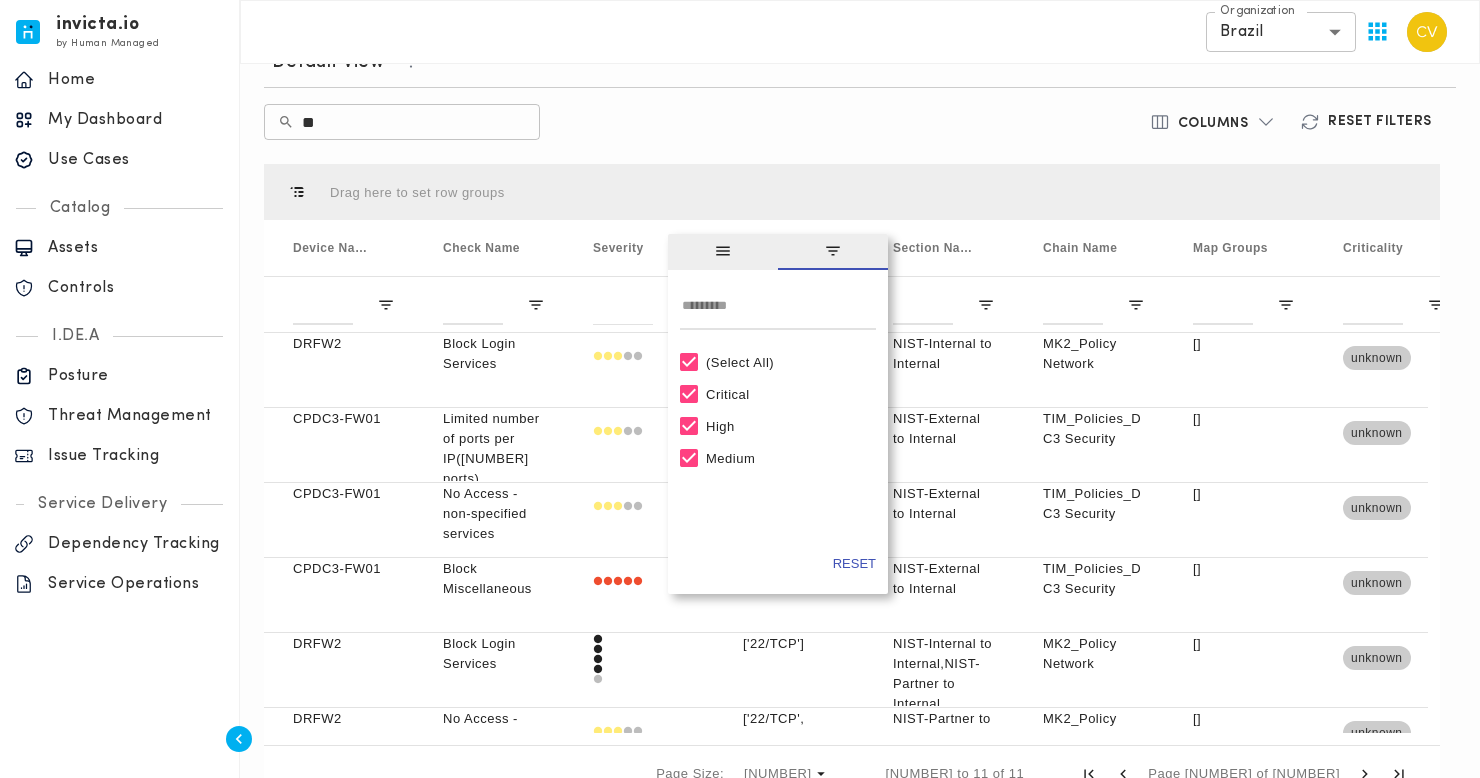 click on "(Select All)" at bounding box center (787, 362) 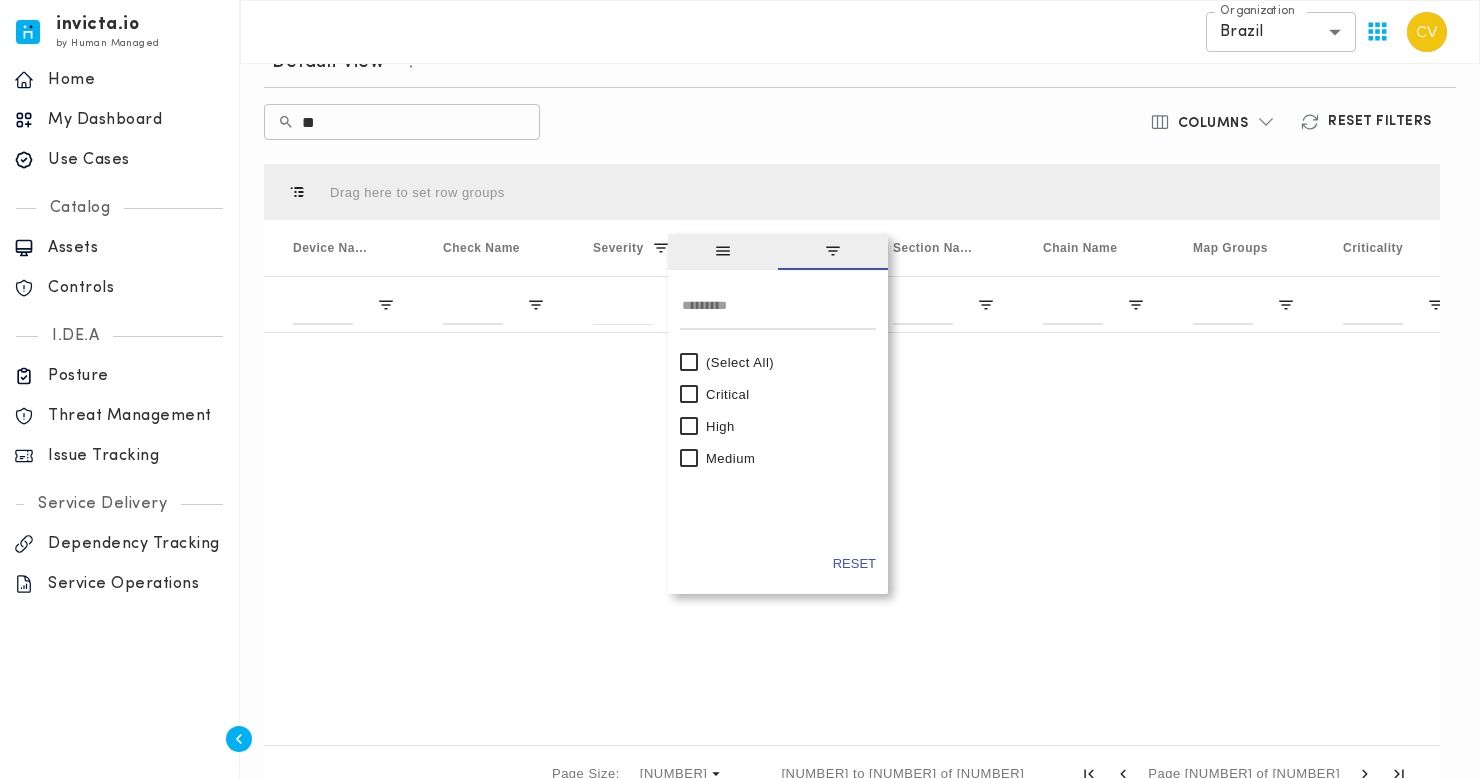 click on "(Select All)" at bounding box center [787, 362] 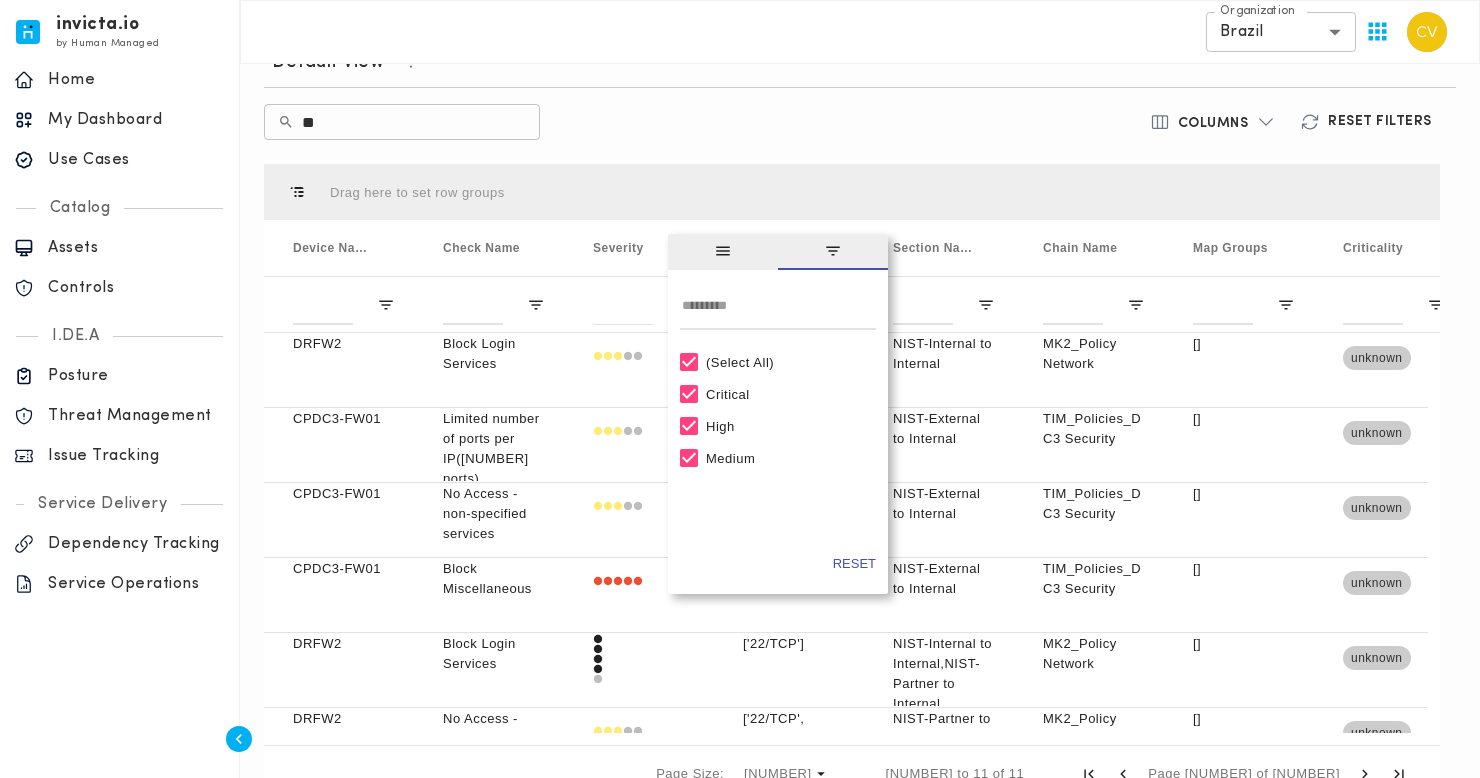 click on "Press ENTER to sort. Press ALT DOWN to open column menu Drag here to set row groups Drag here to set column labels
Unique ID
Device Names
Check Name
DRFW2" at bounding box center [852, 482] 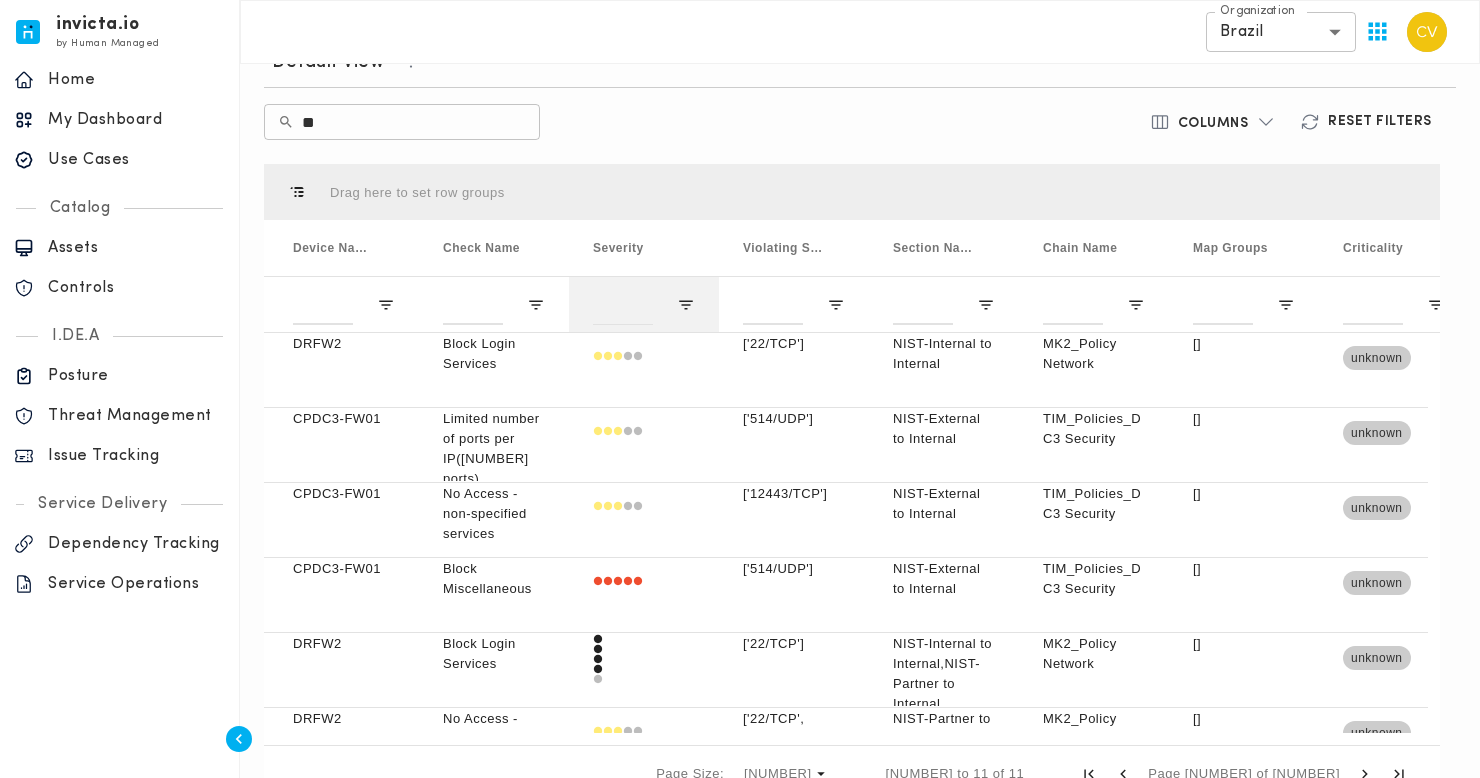click at bounding box center (644, 304) 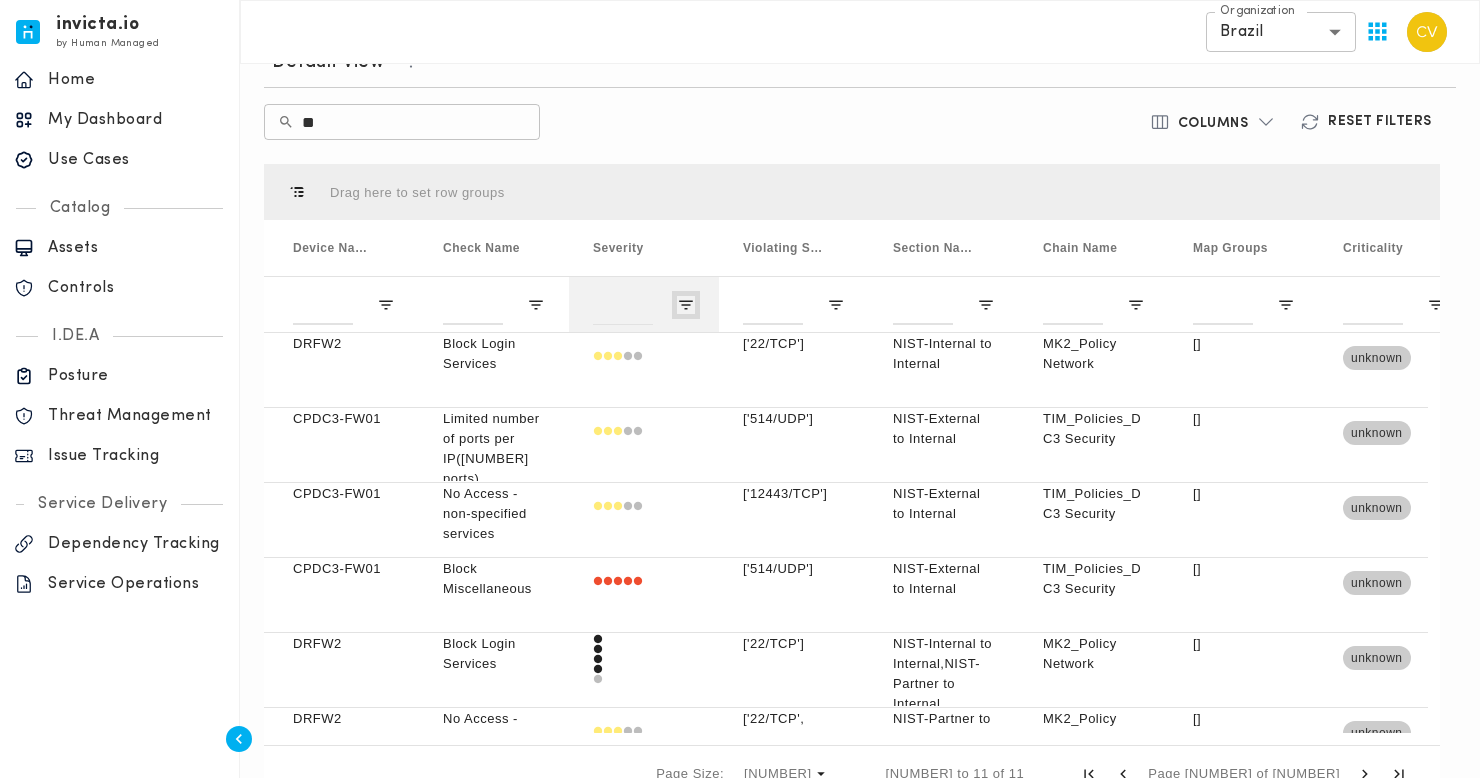 click at bounding box center [386, 305] 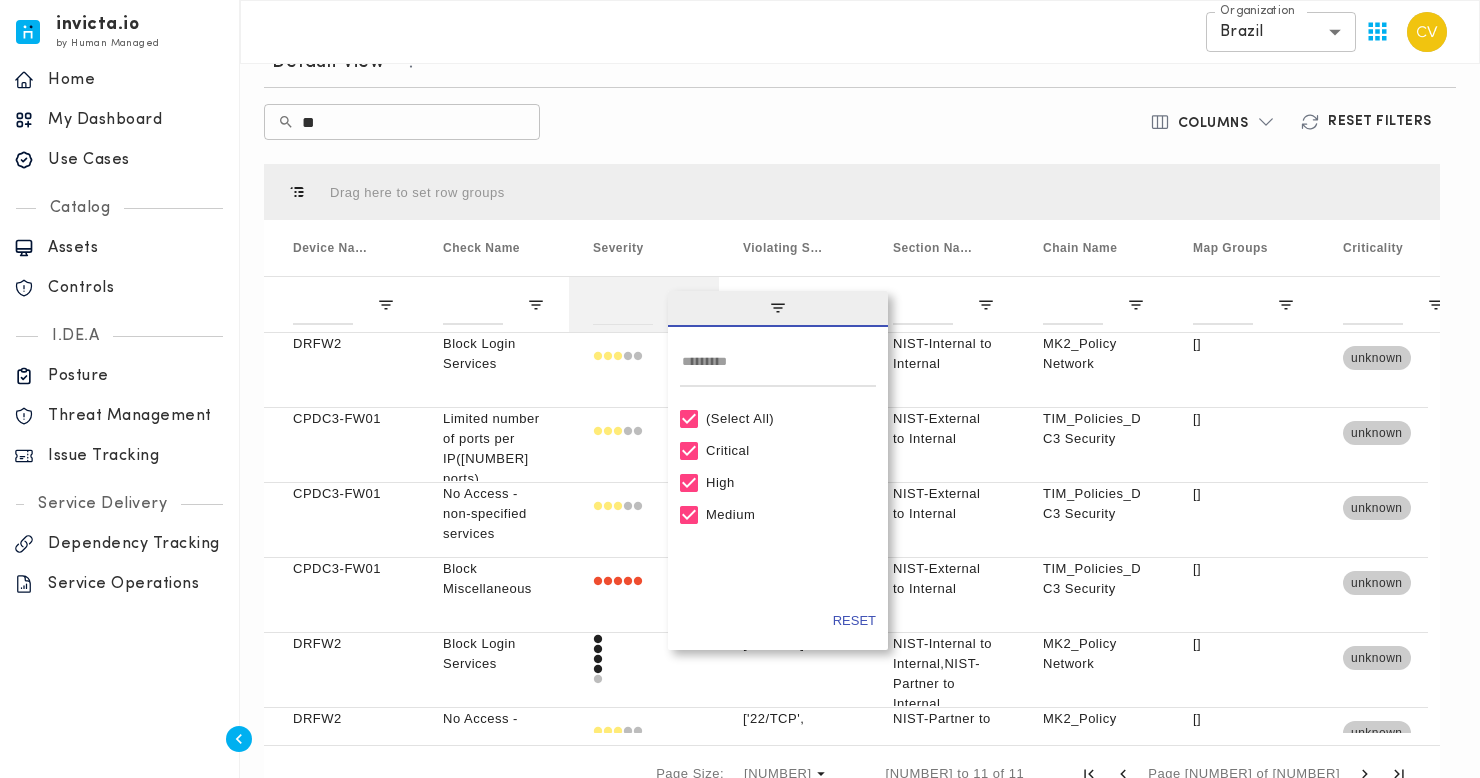click at bounding box center [778, 309] 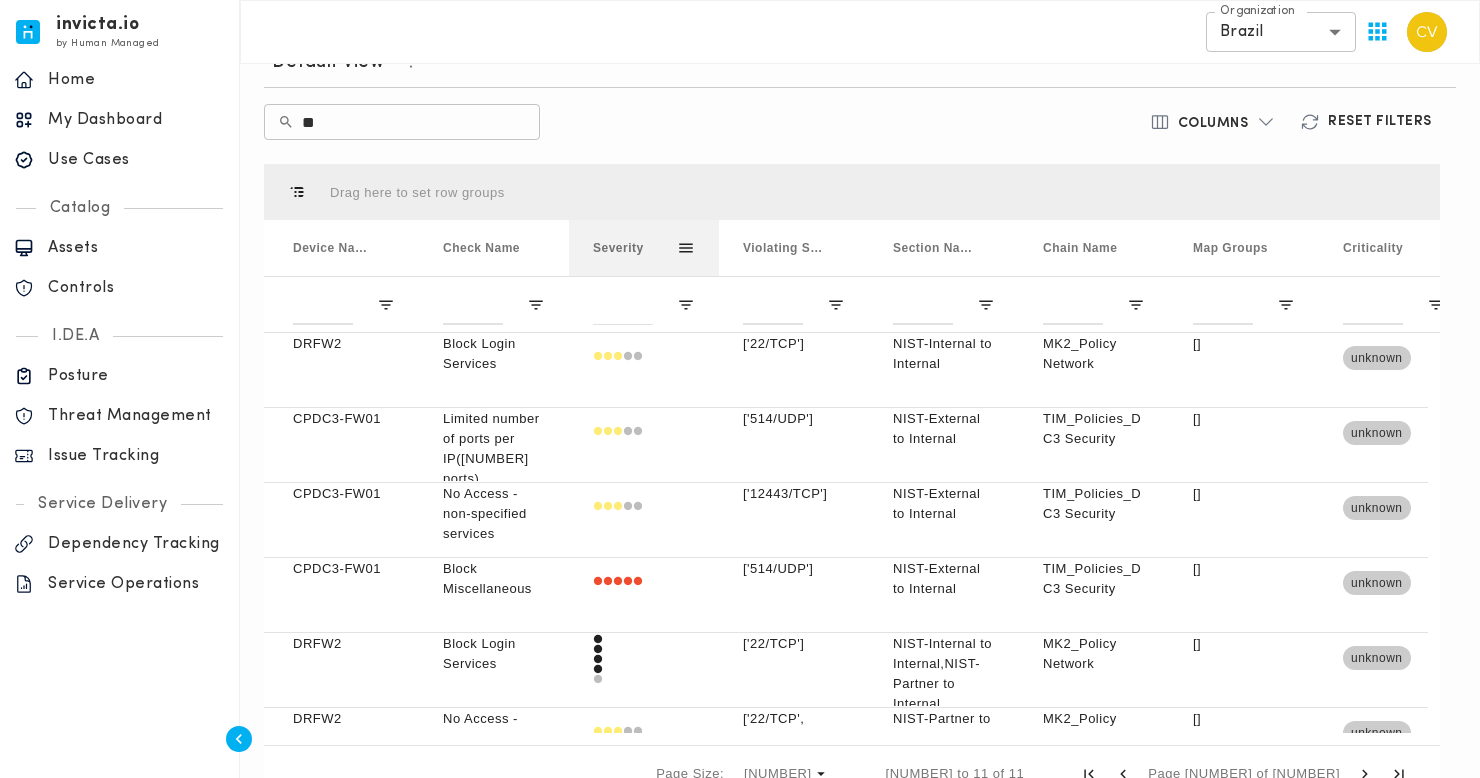click at bounding box center [686, 248] 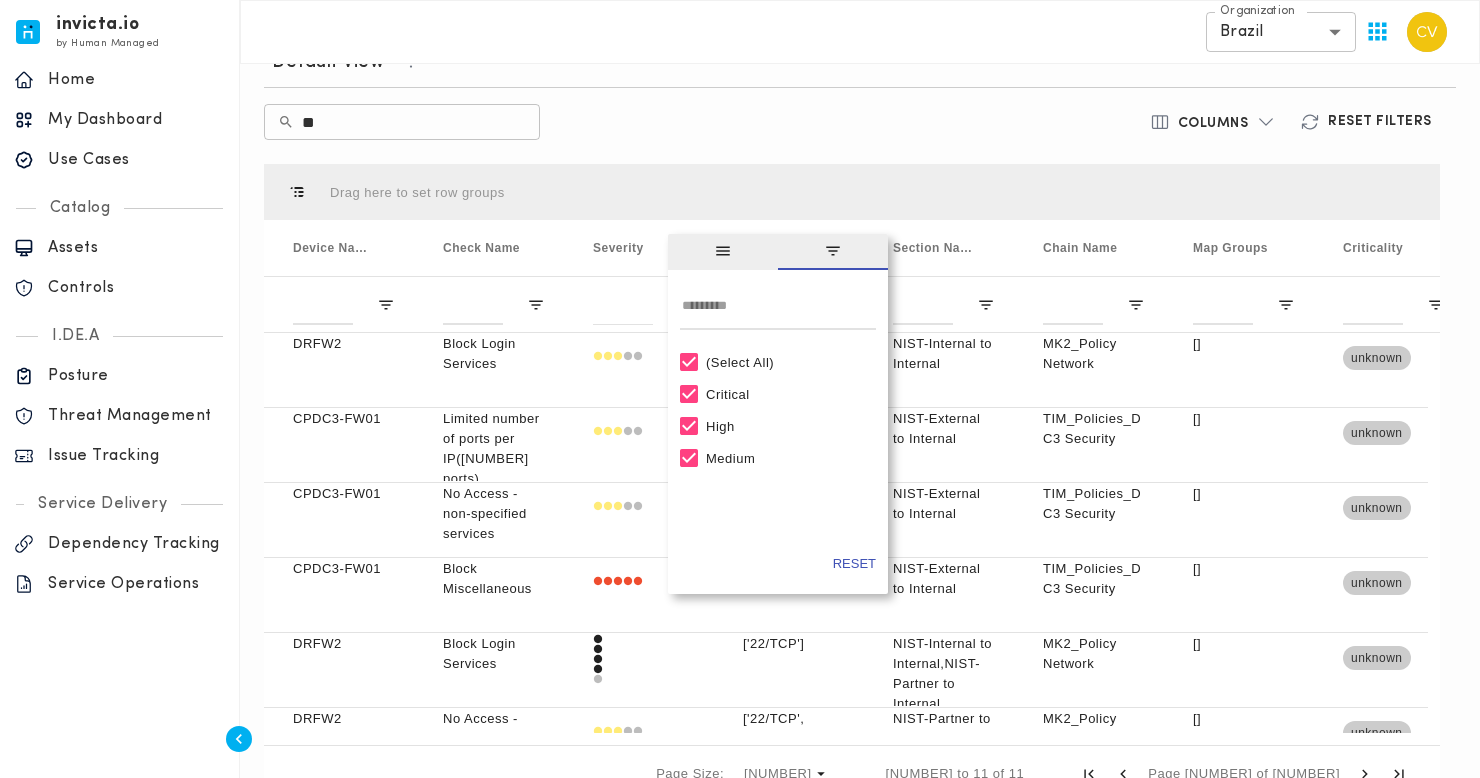 click on "(Select All)" at bounding box center (787, 362) 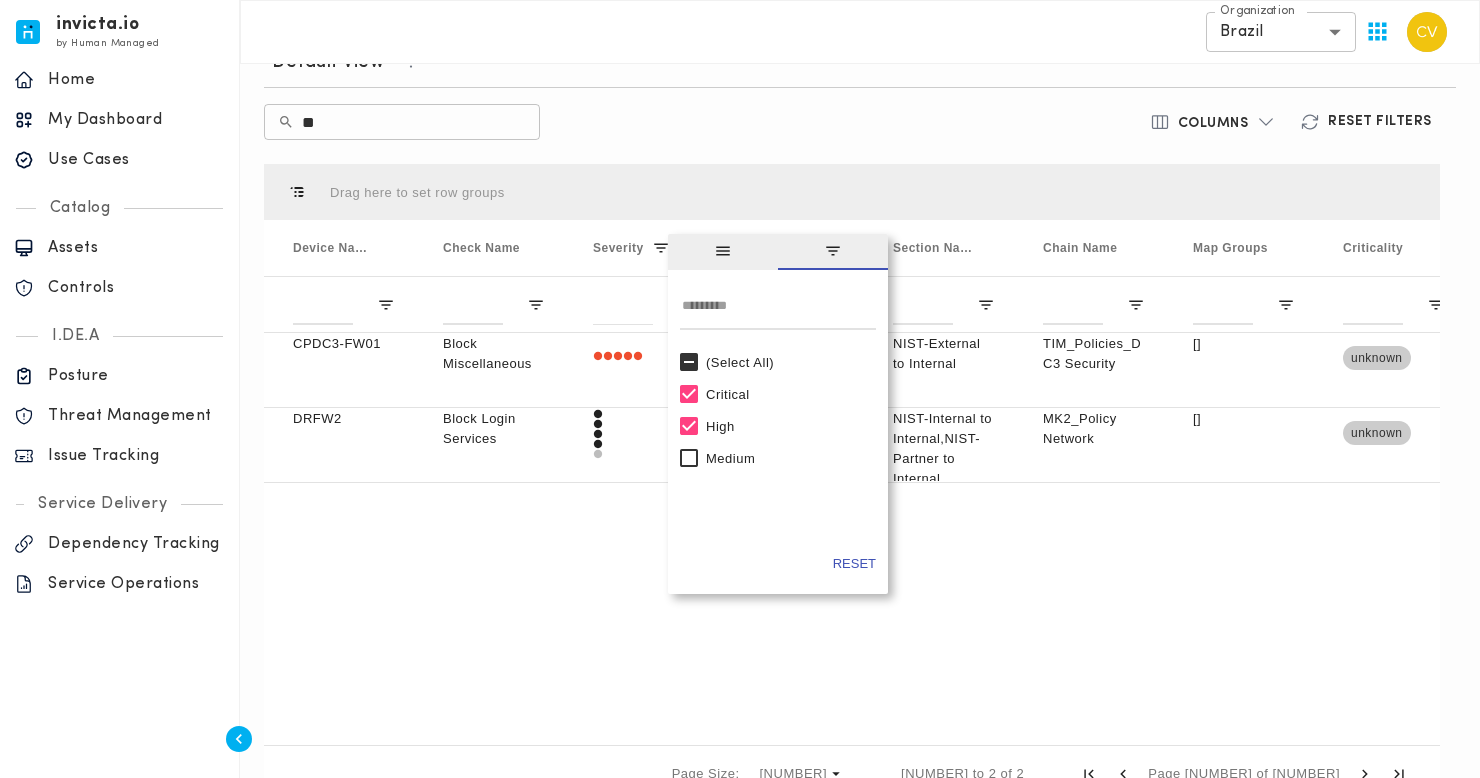 click on "​ ** ​" at bounding box center [658, 122] 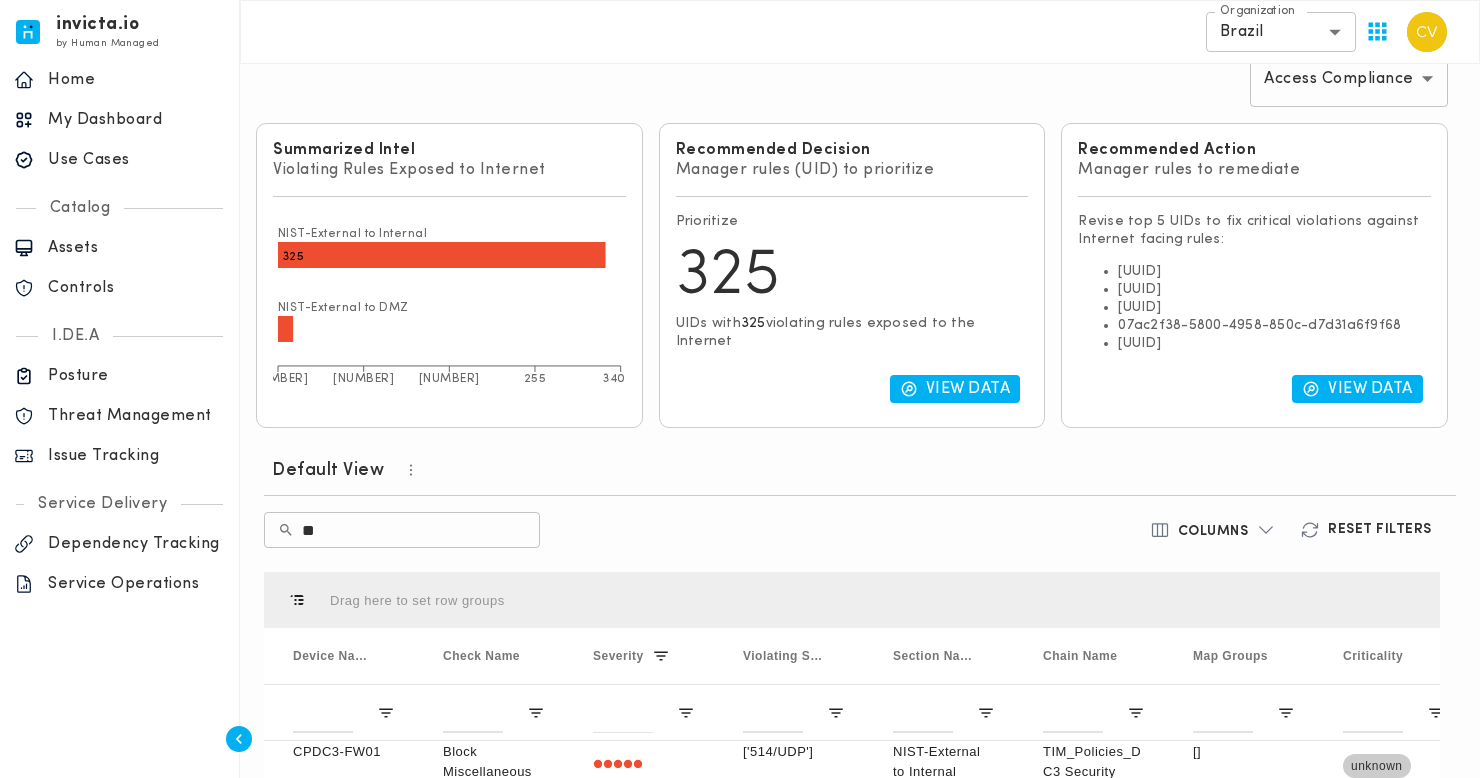 scroll, scrollTop: 368, scrollLeft: 0, axis: vertical 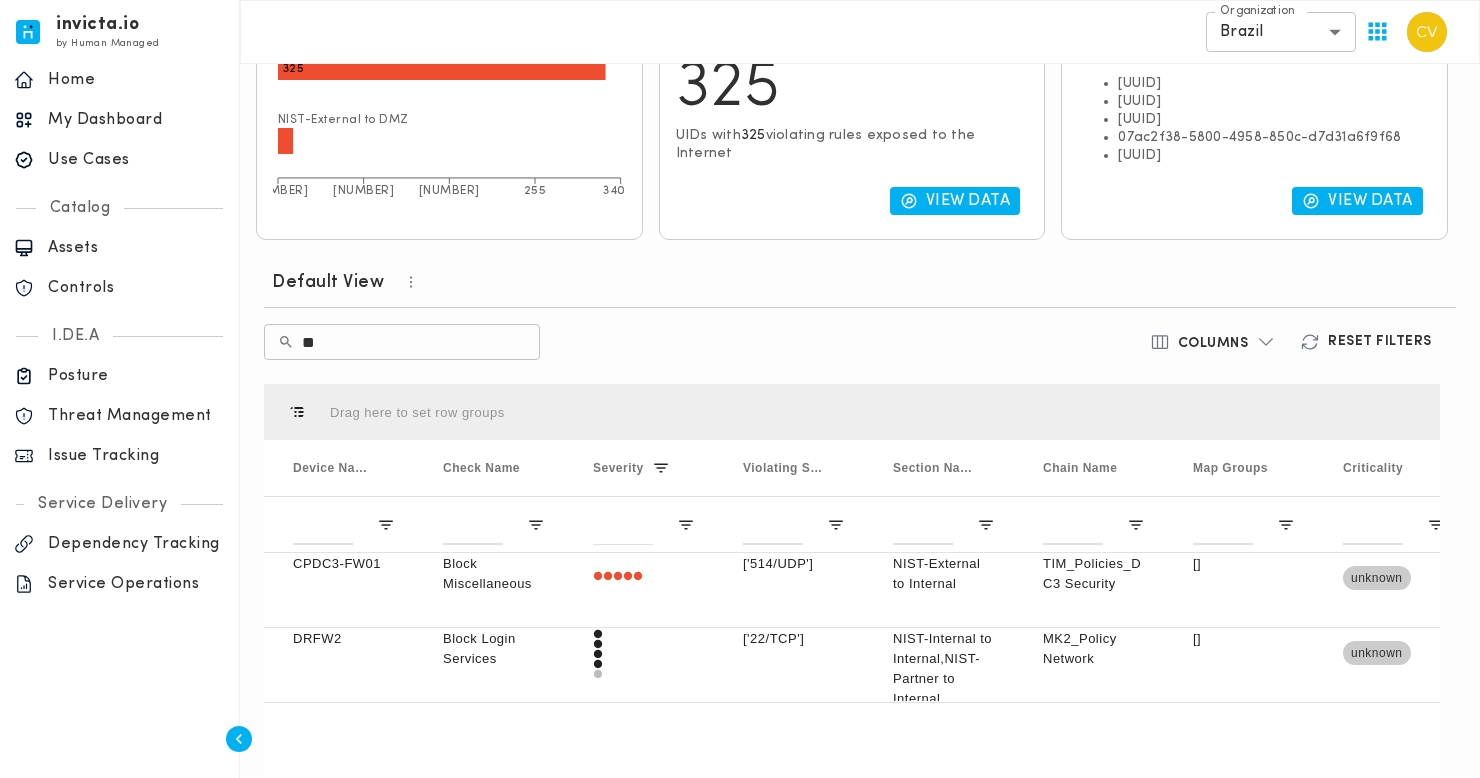click on "**" at bounding box center [421, 342] 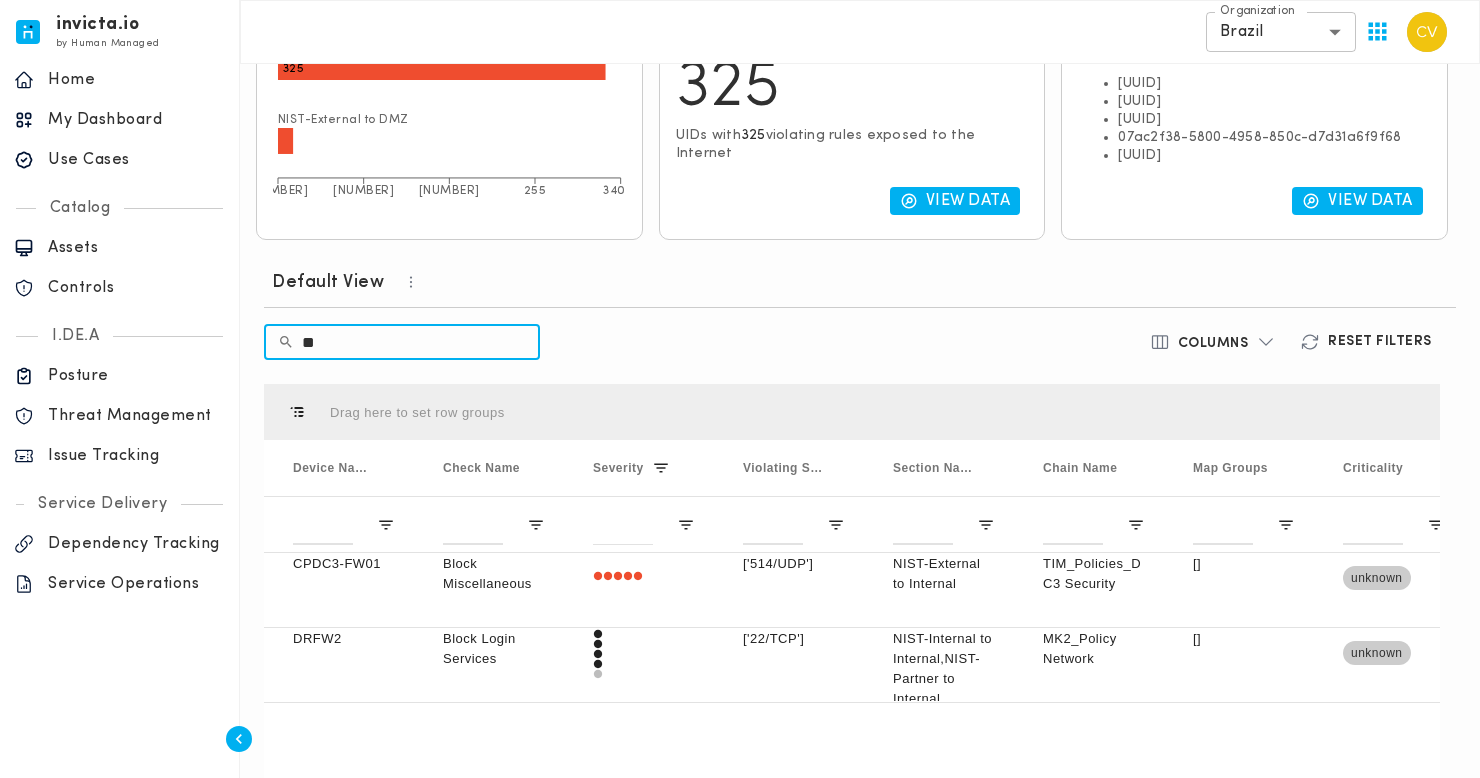 click on "**" at bounding box center [421, 342] 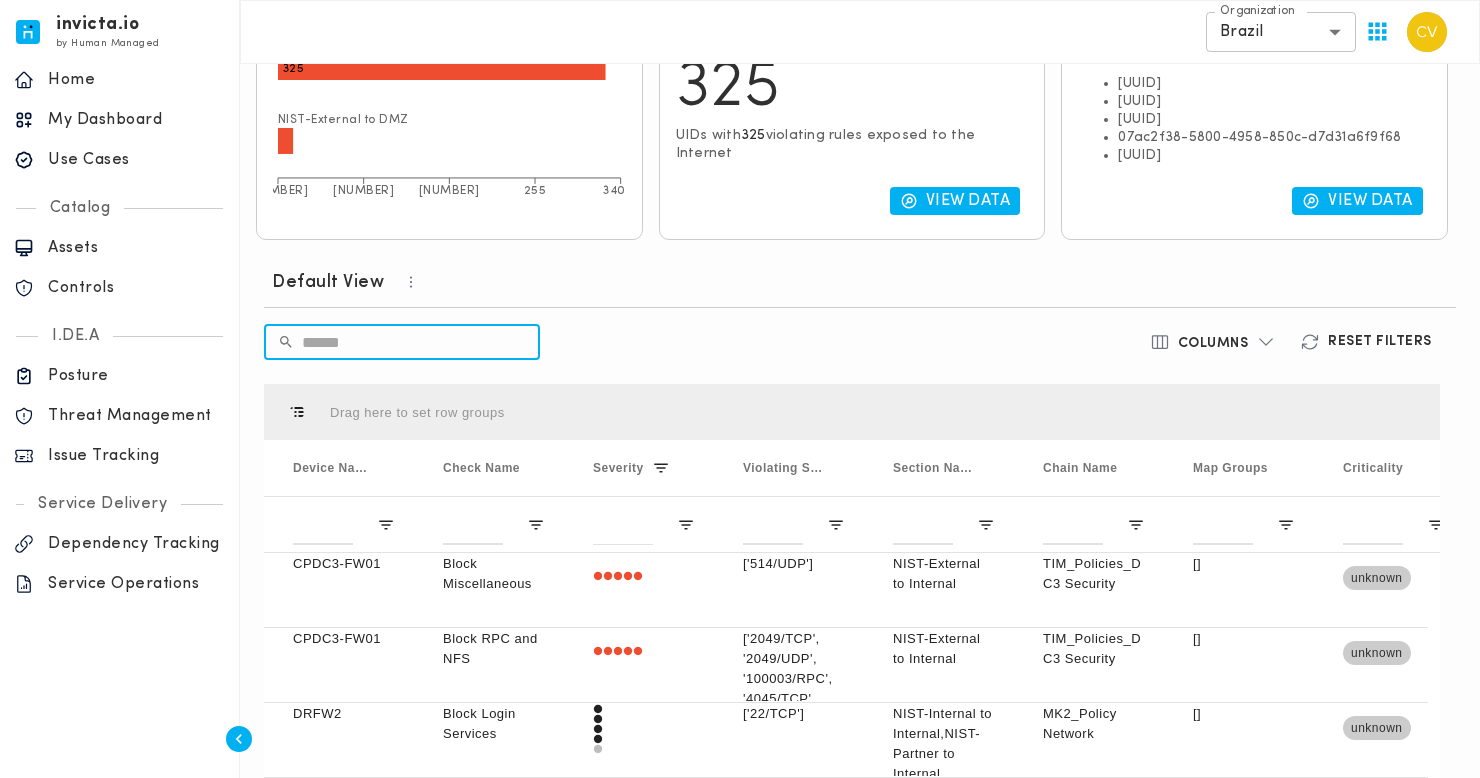 click on "Reset Filters" at bounding box center (1380, 342) 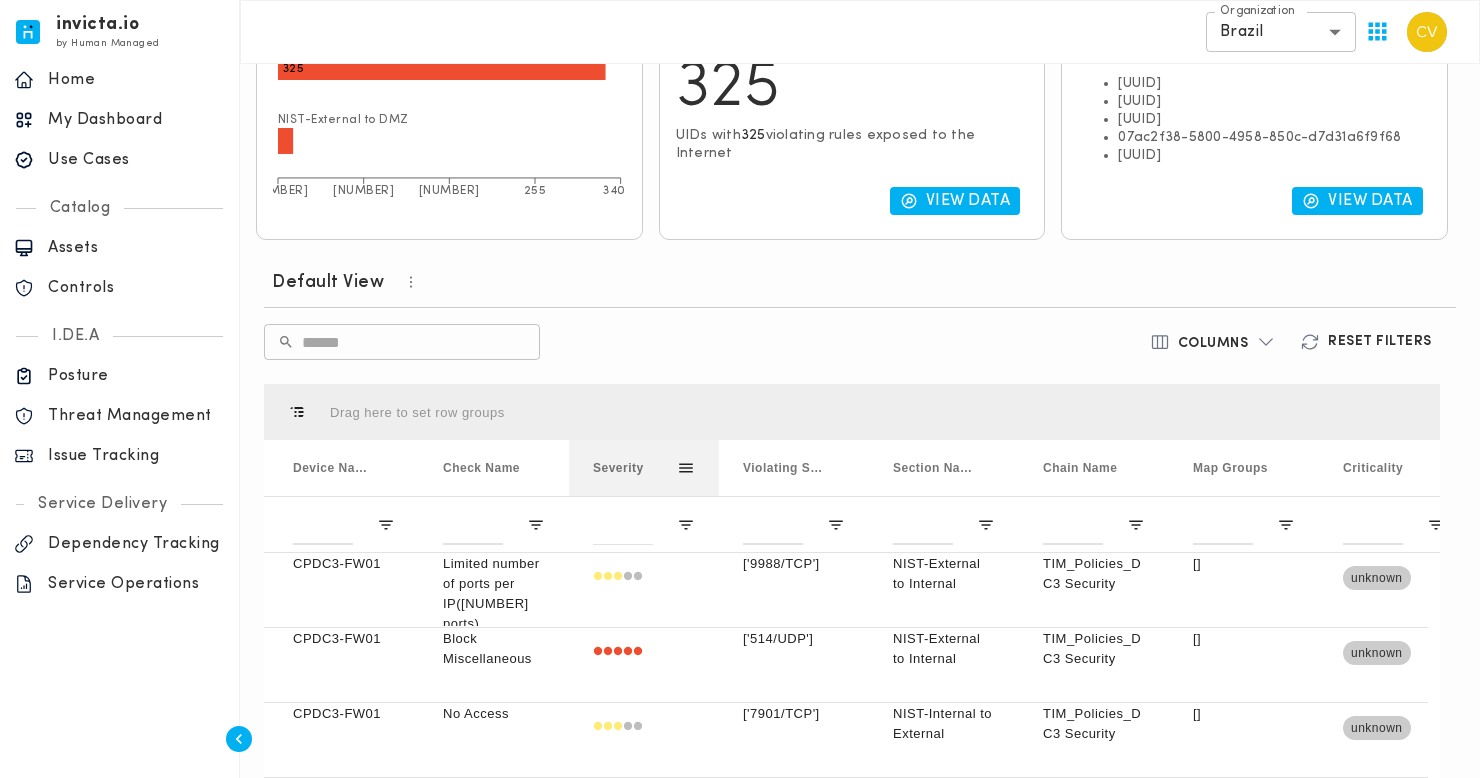 click on "Severity" at bounding box center [618, 468] 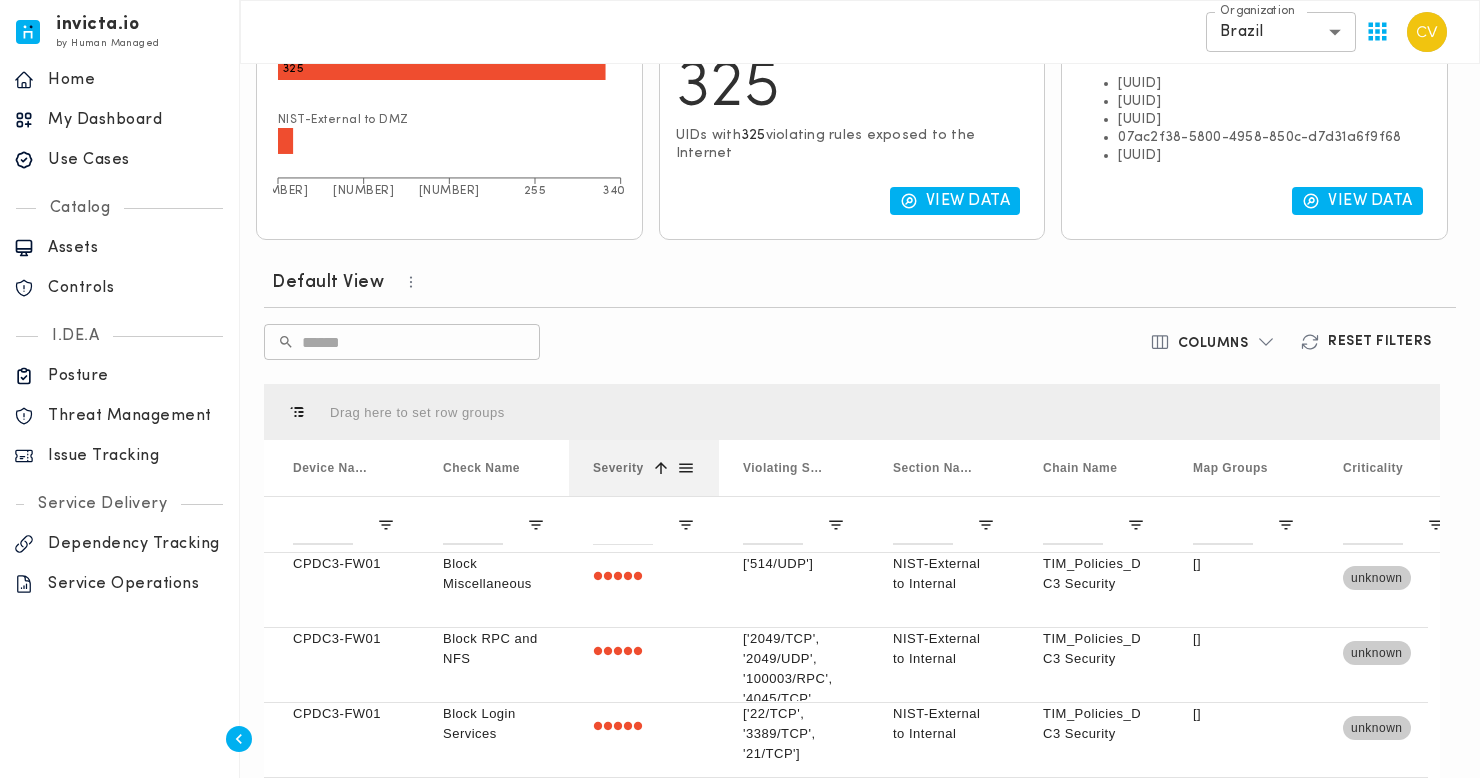 click on "Severity" at bounding box center [618, 468] 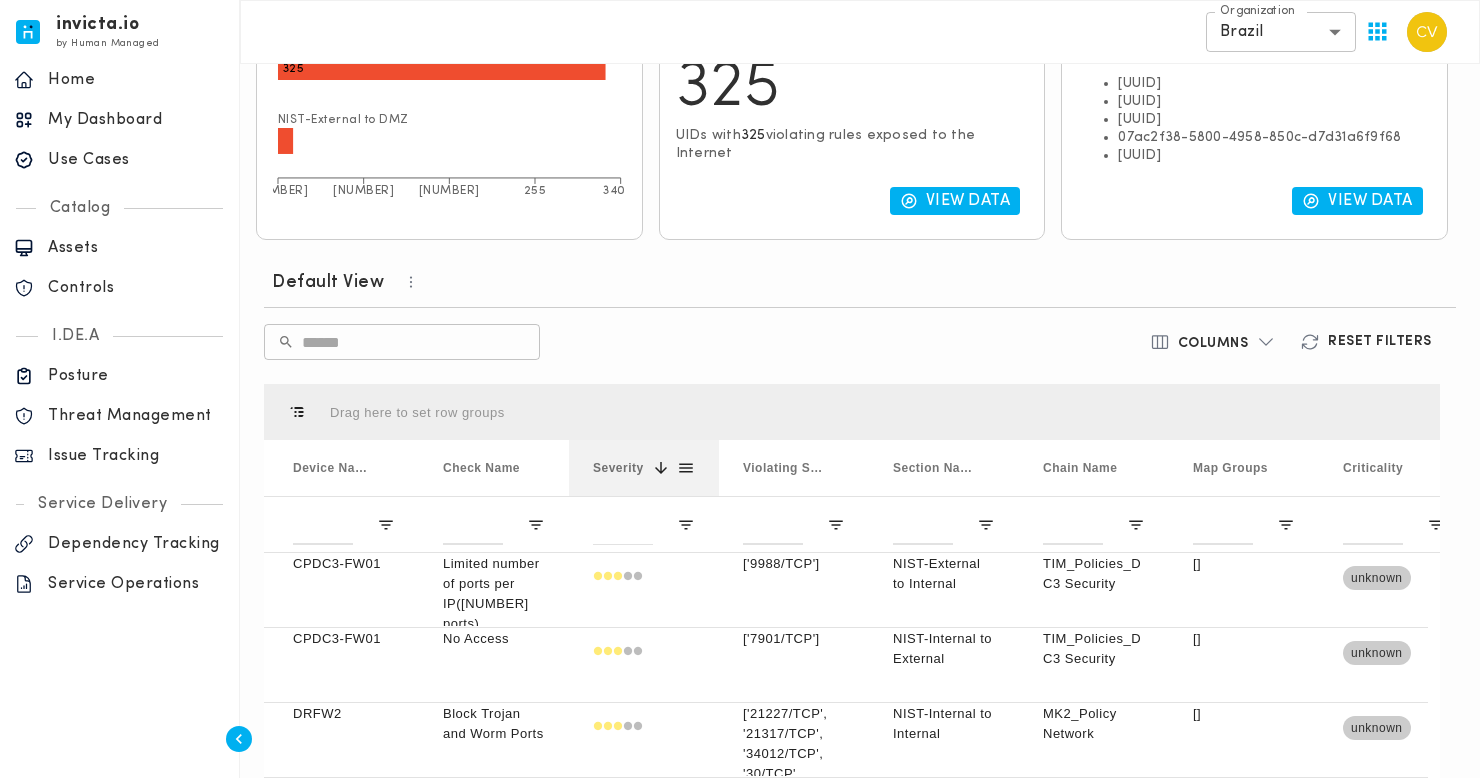 click on "Severity" at bounding box center (618, 468) 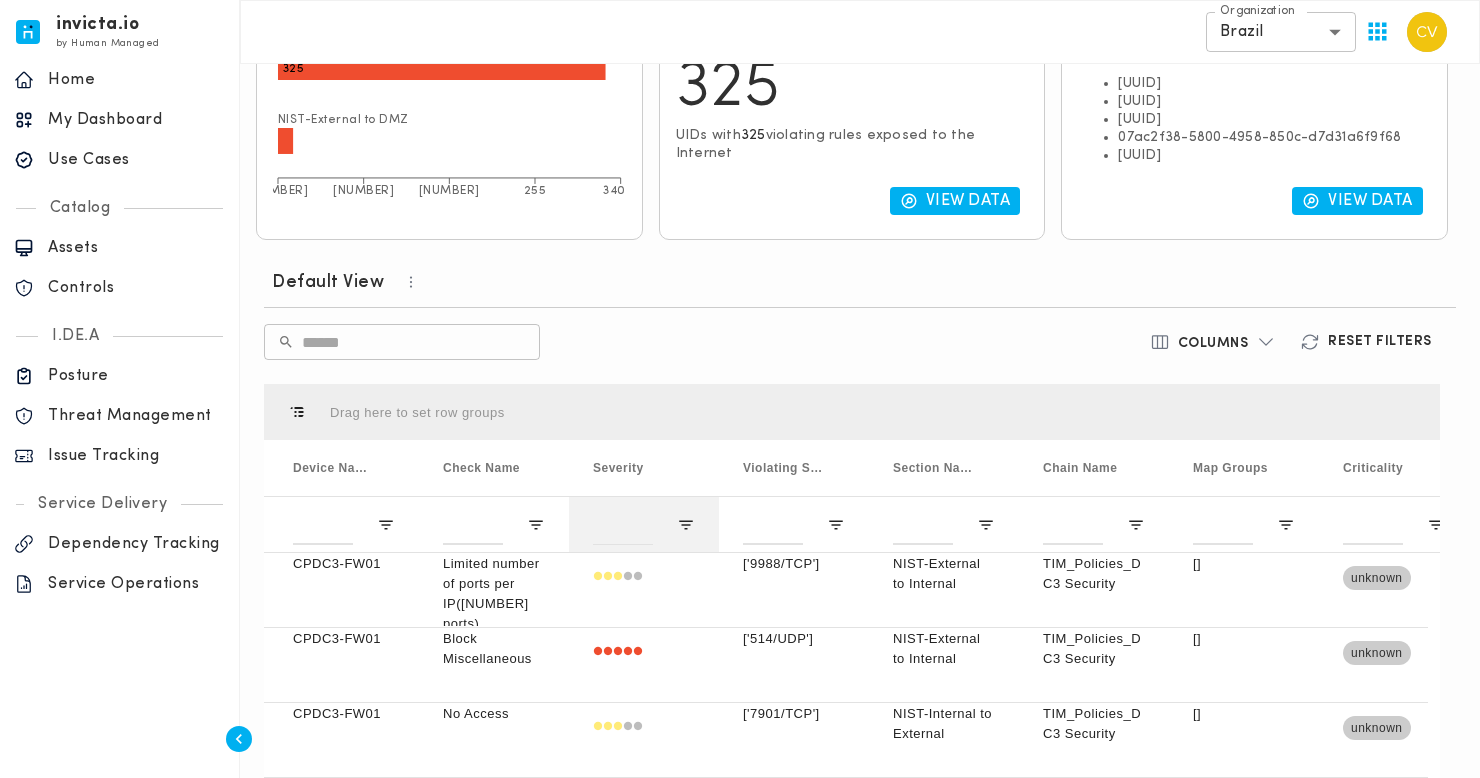scroll, scrollTop: 396, scrollLeft: 0, axis: vertical 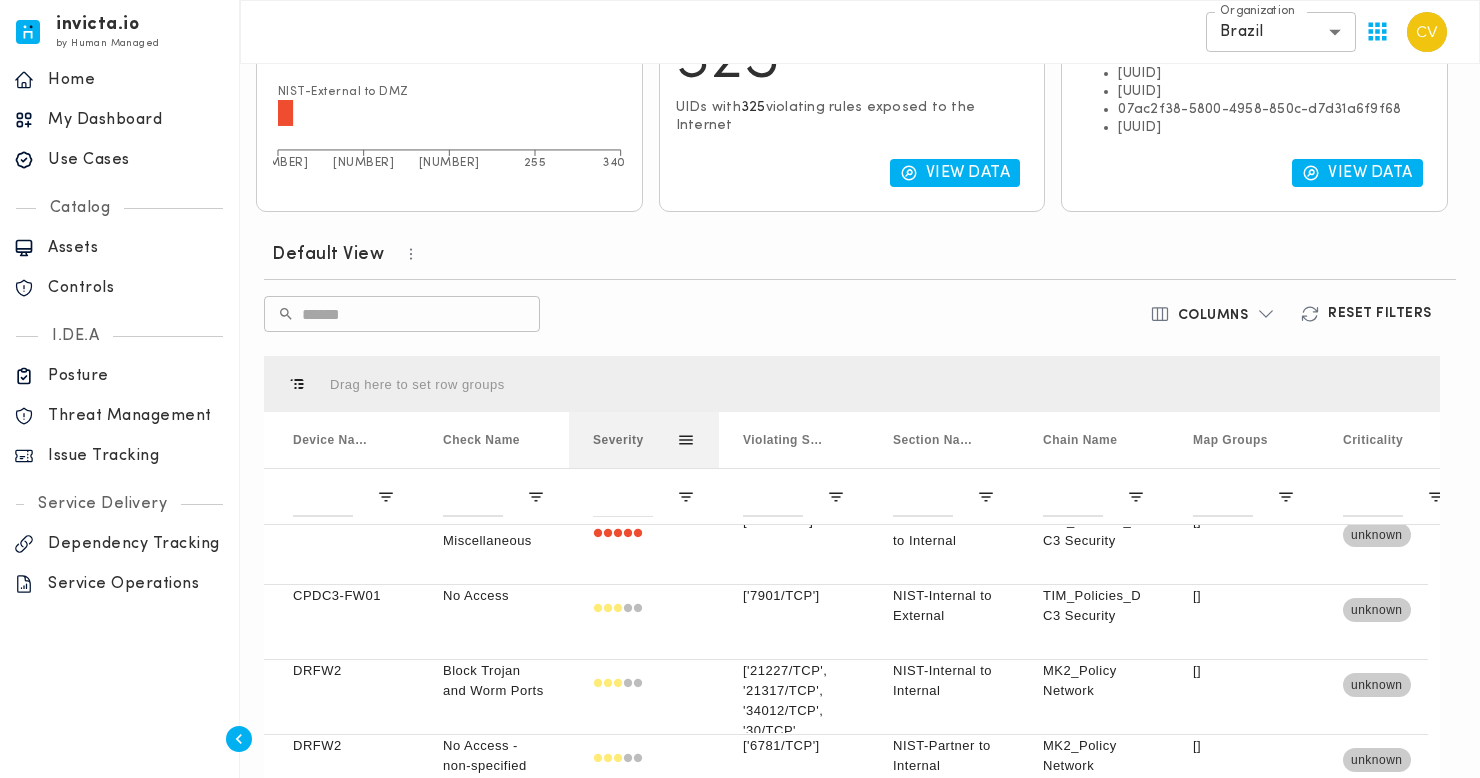 click at bounding box center (686, 440) 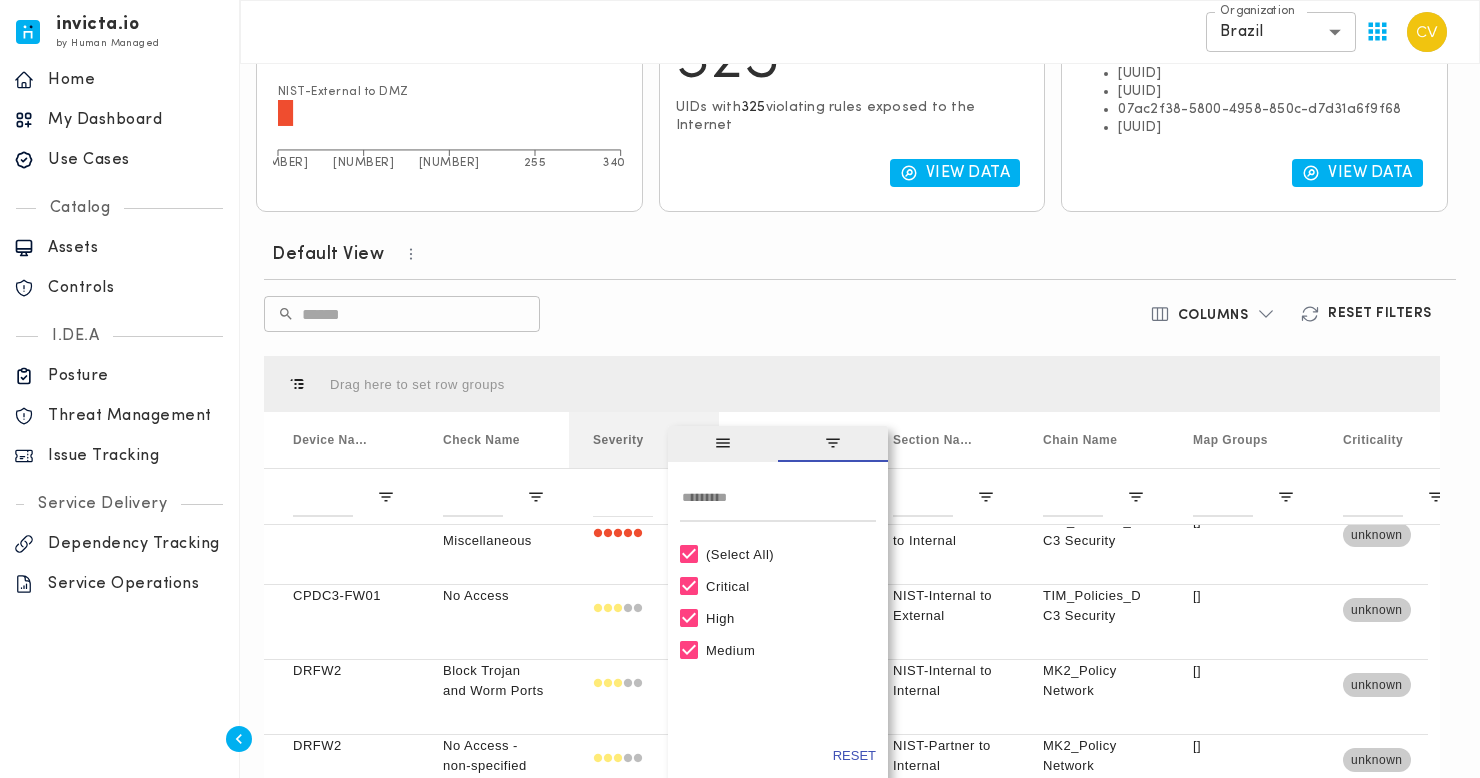 click at bounding box center (723, 444) 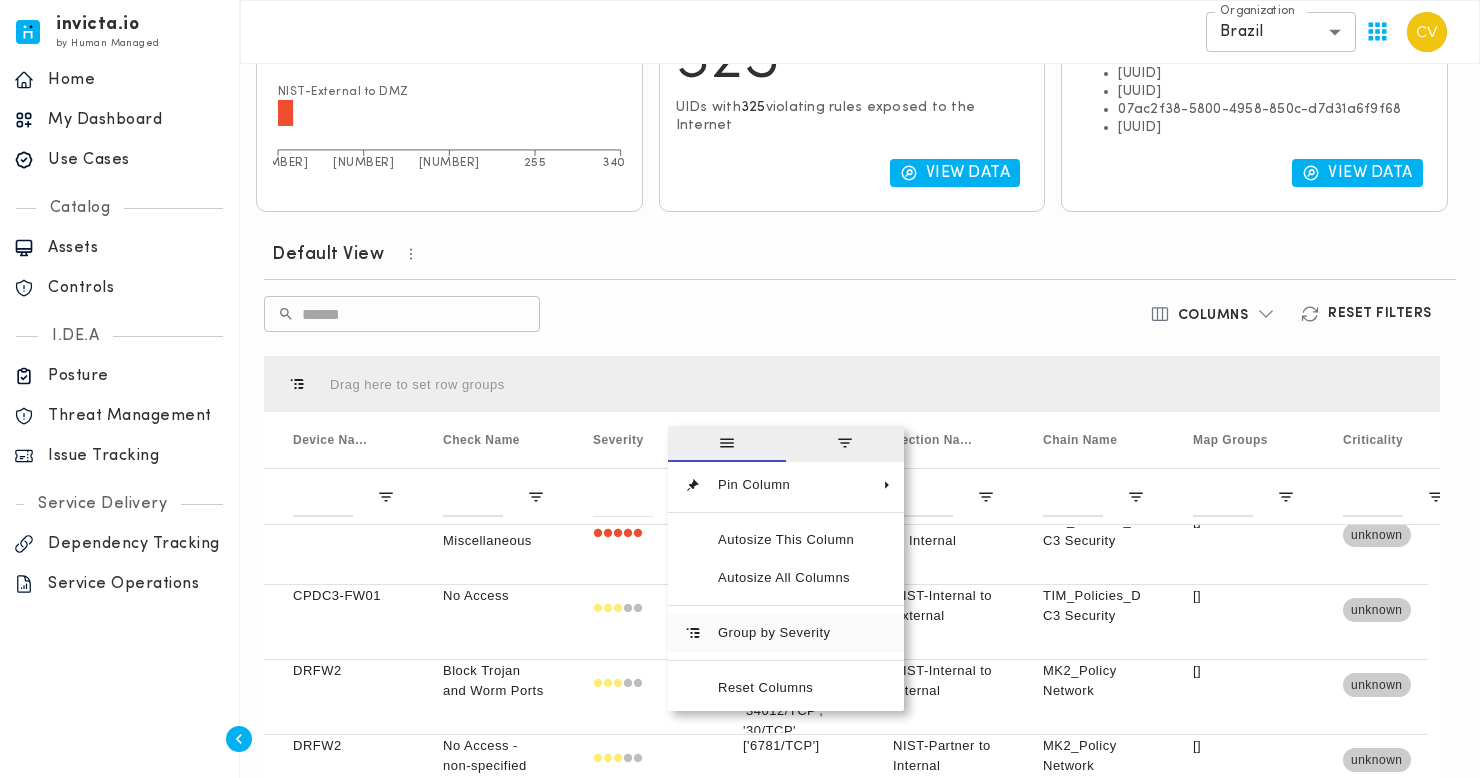 click on "Group by Severity" at bounding box center (786, 633) 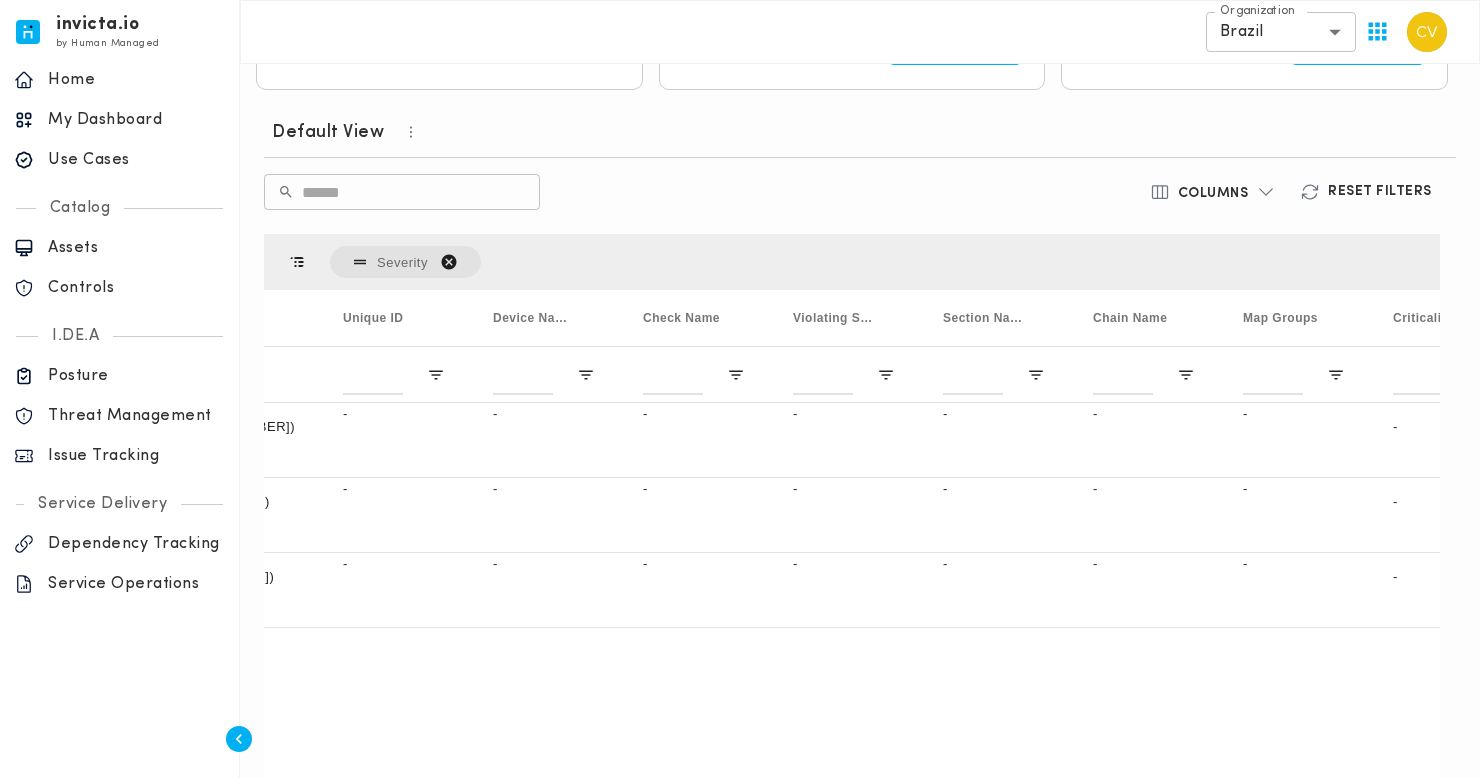 scroll, scrollTop: 635, scrollLeft: 0, axis: vertical 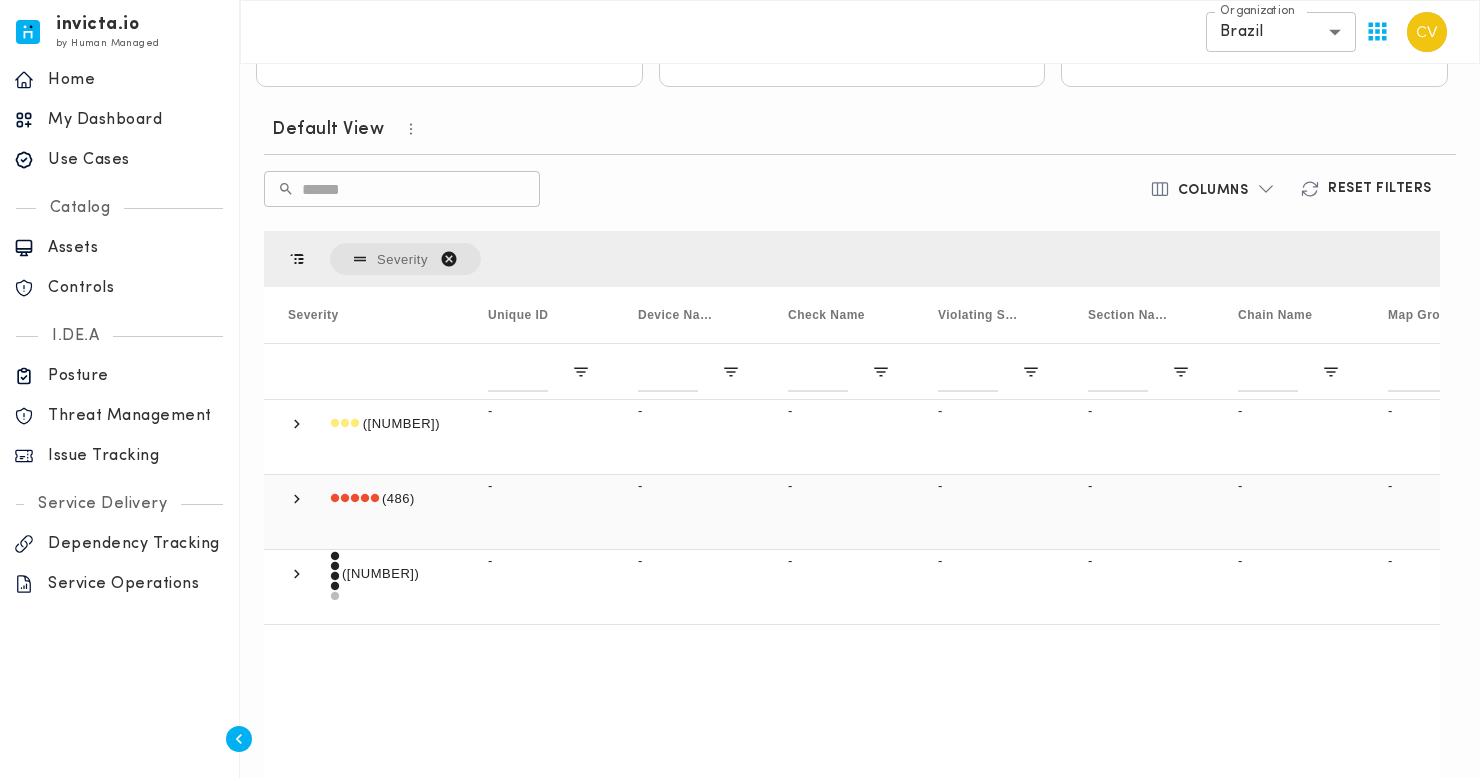 click at bounding box center [297, 499] 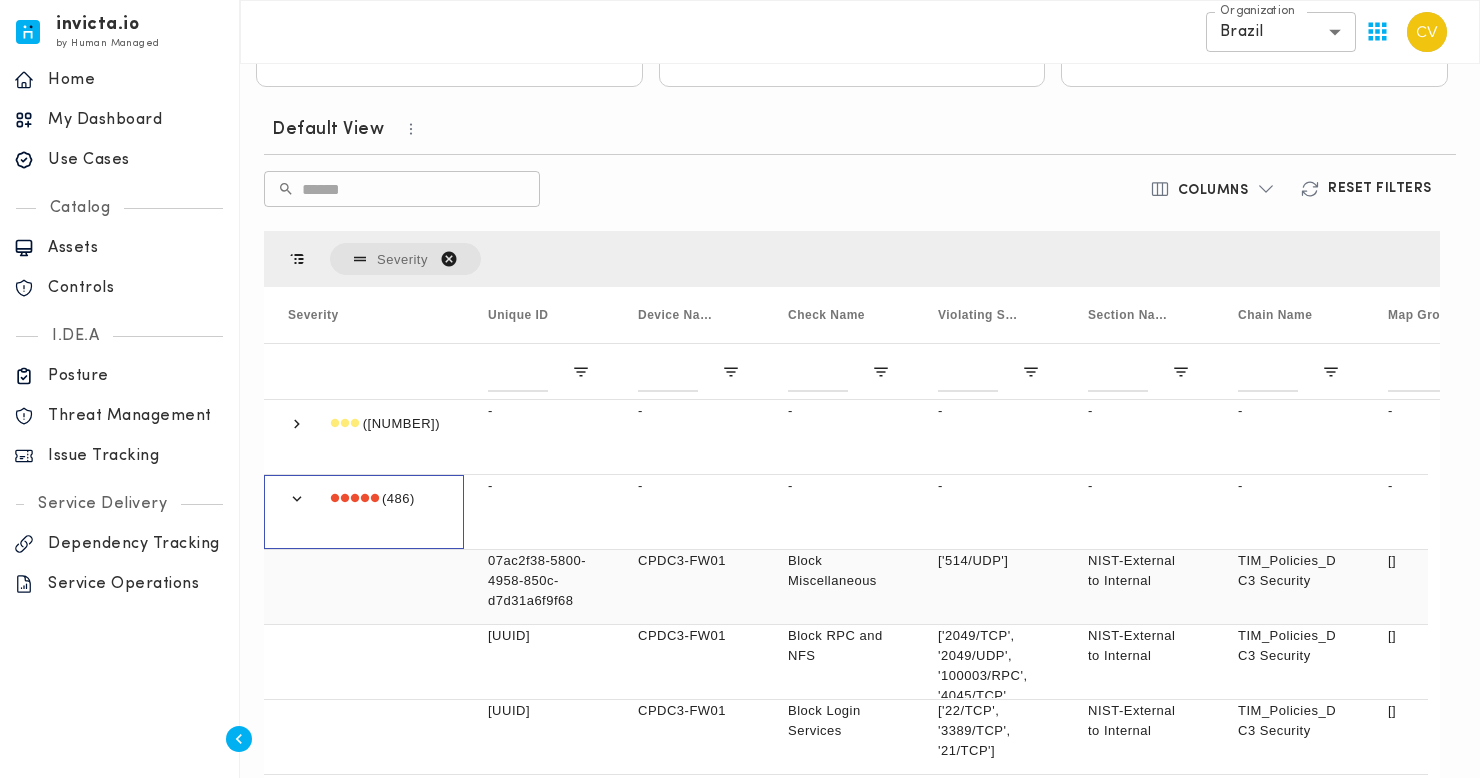 scroll, scrollTop: 4, scrollLeft: 0, axis: vertical 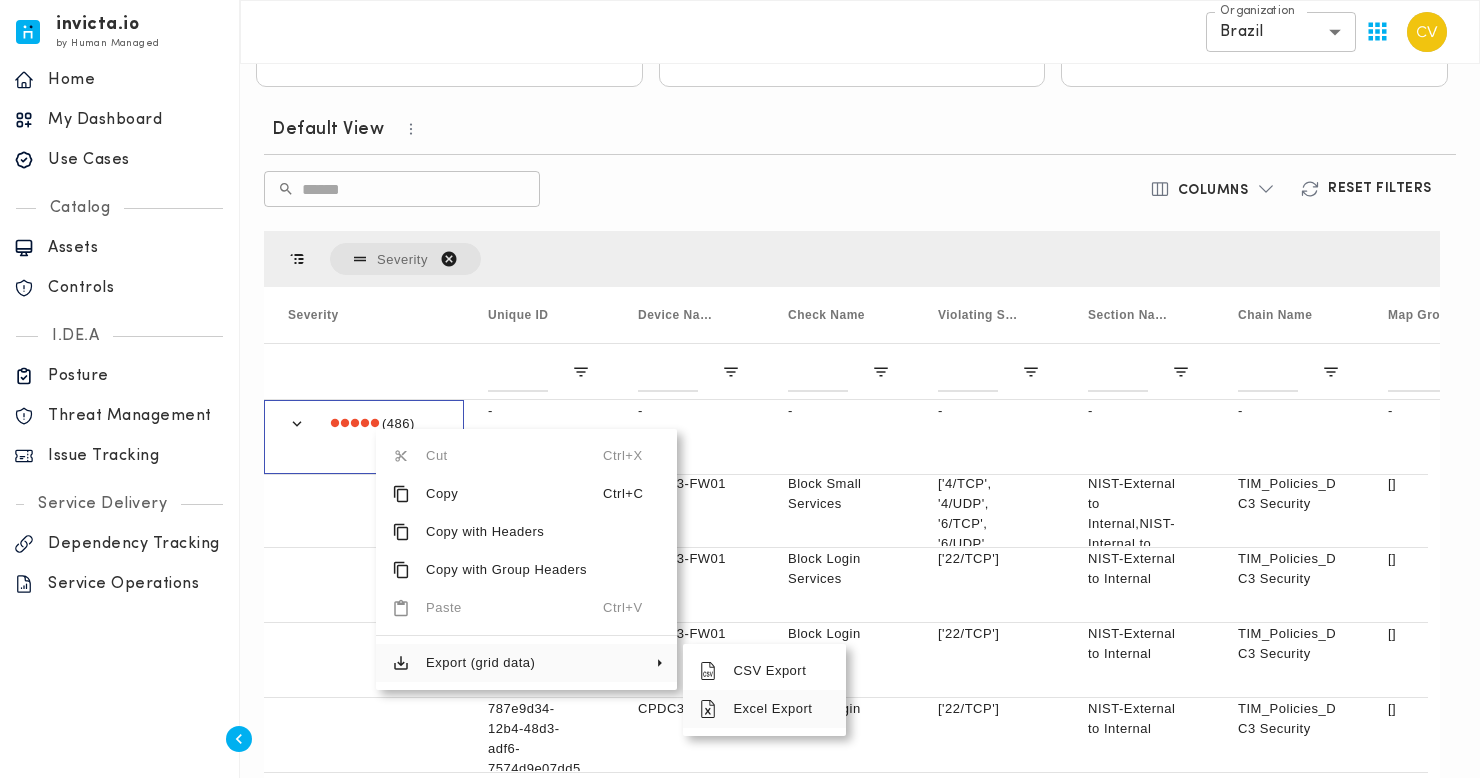 click on "Excel Export" at bounding box center (773, 709) 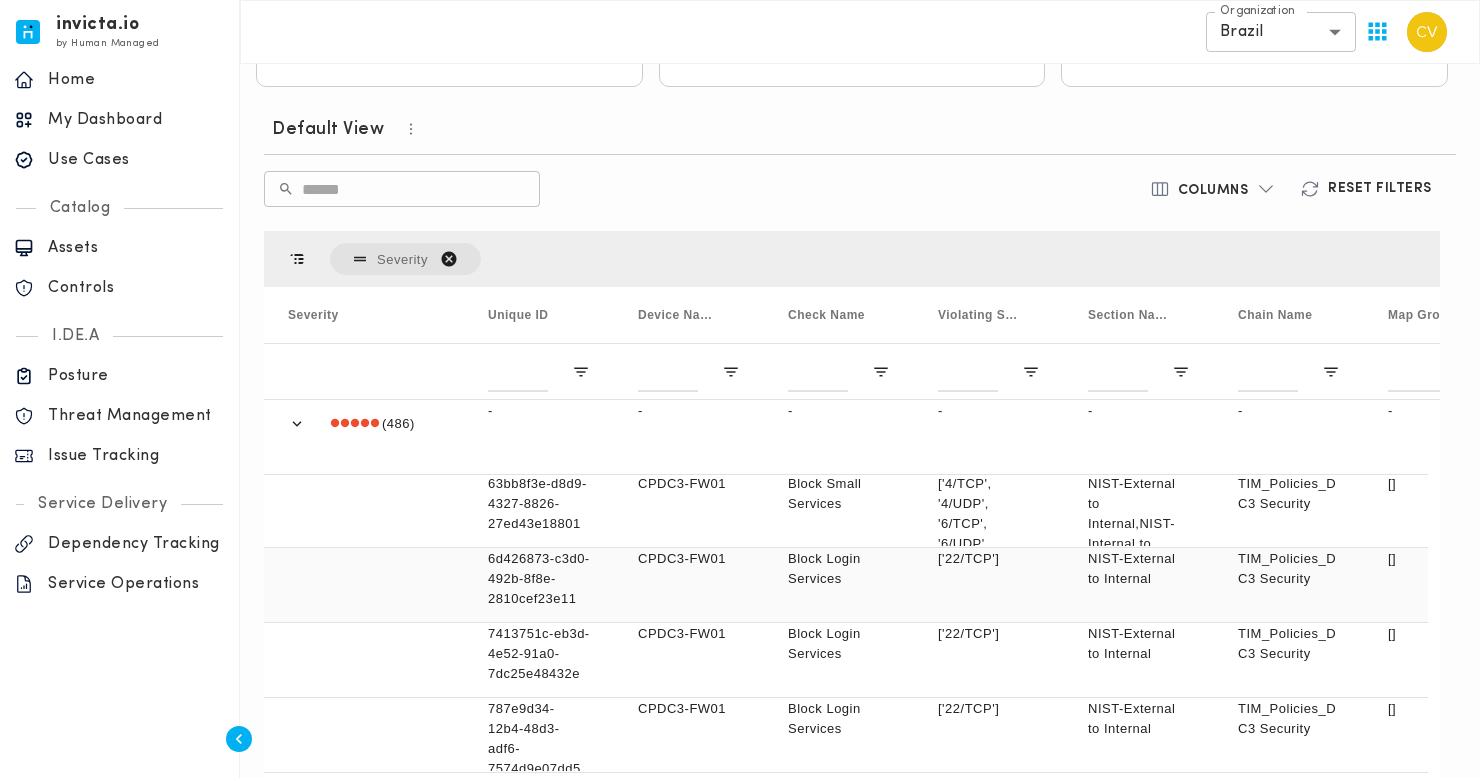 scroll, scrollTop: 9898, scrollLeft: 0, axis: vertical 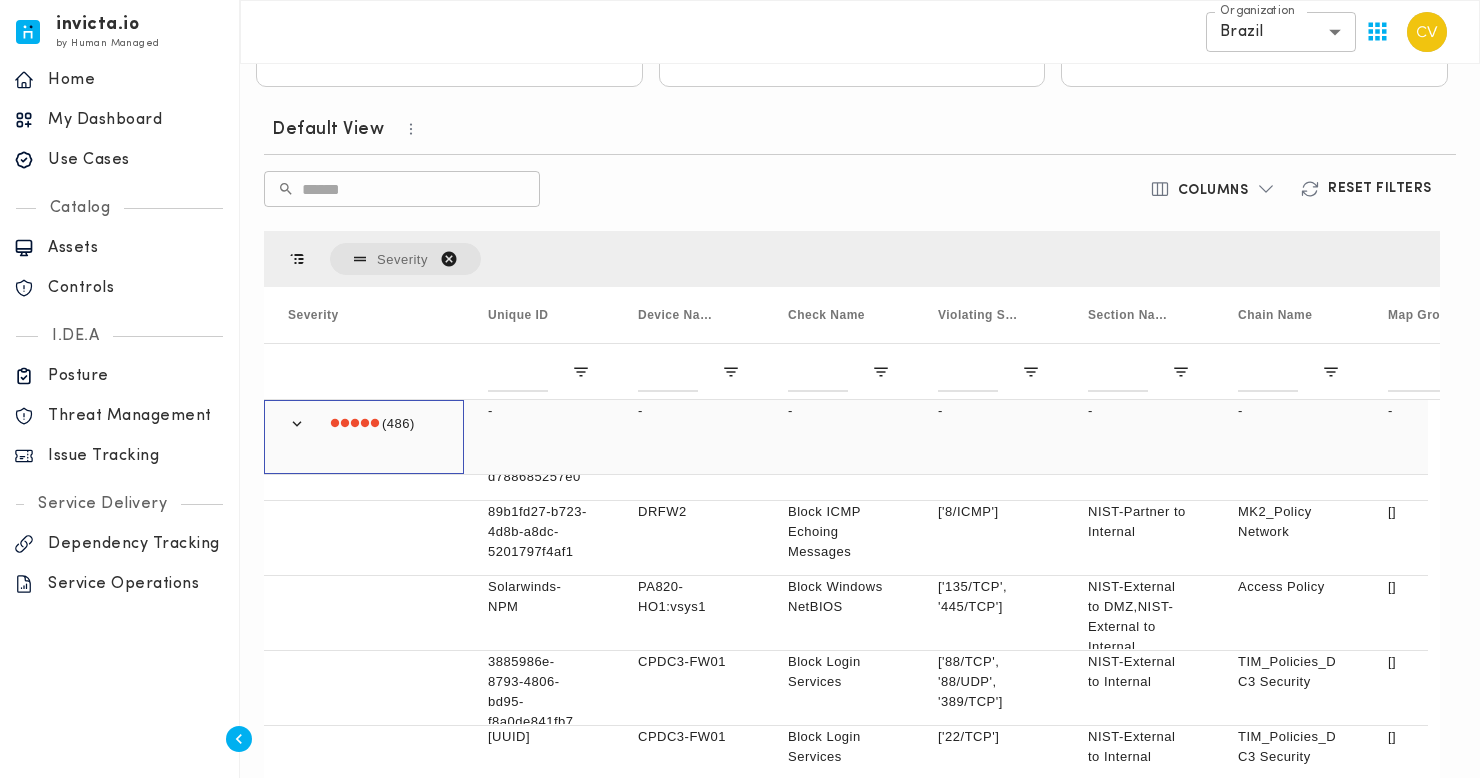 click at bounding box center [297, 424] 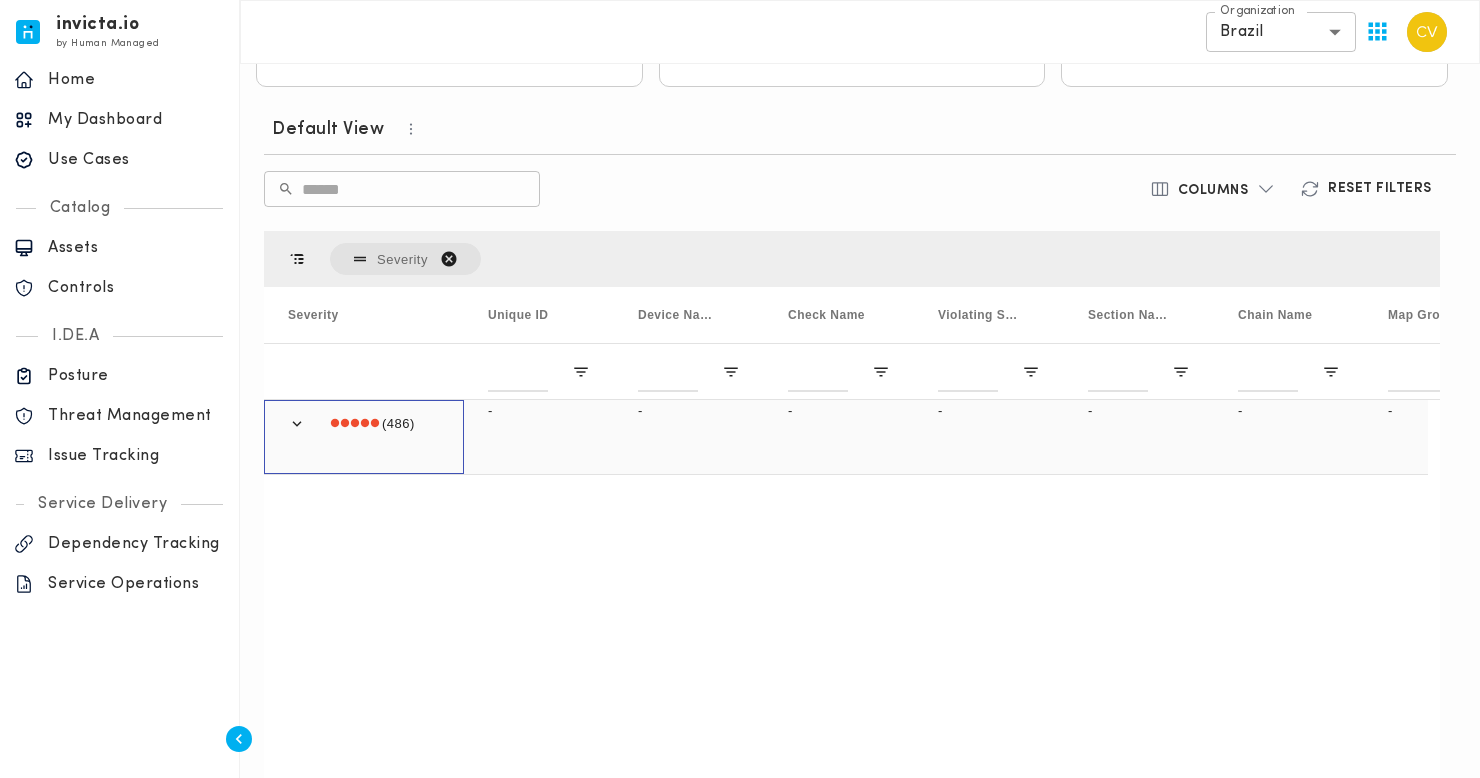 scroll, scrollTop: 0, scrollLeft: 0, axis: both 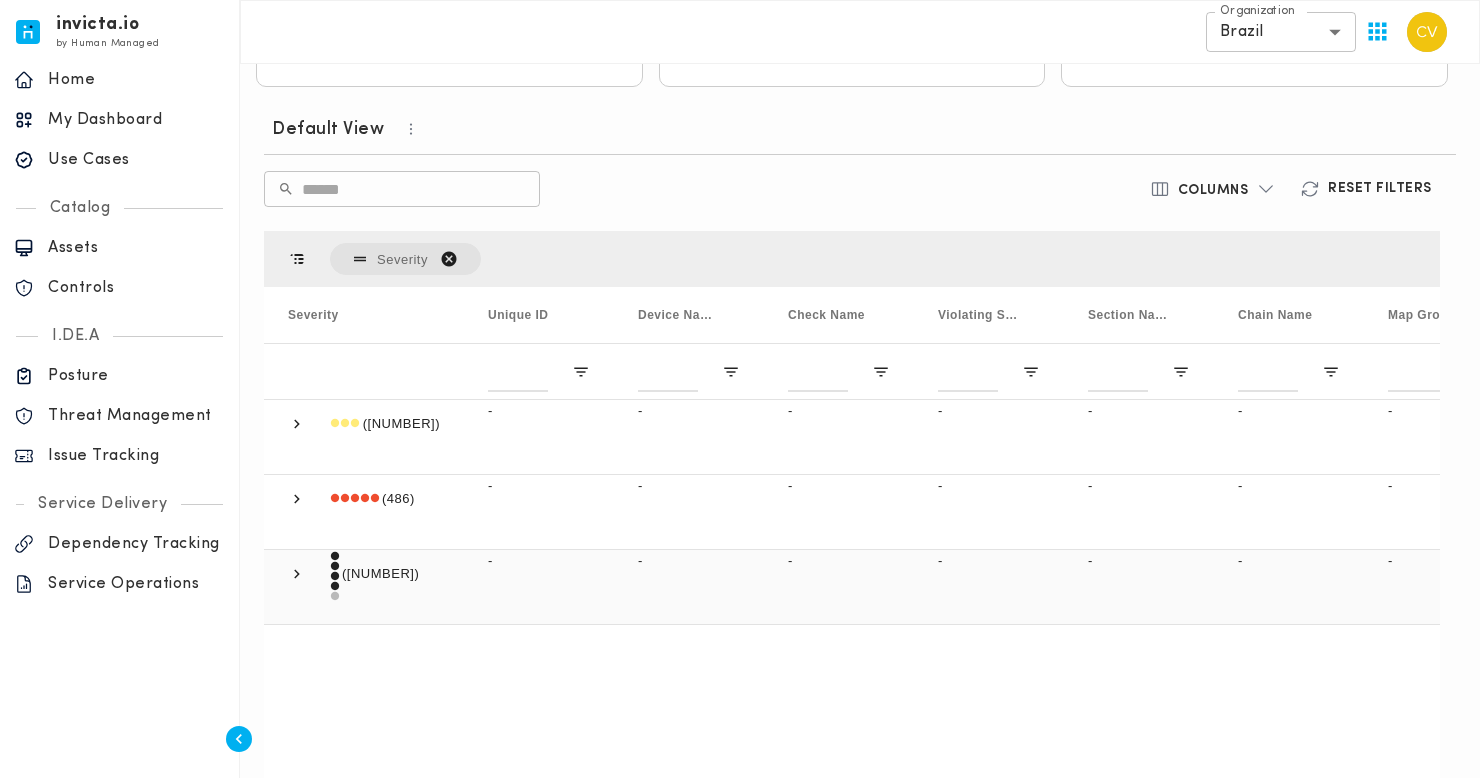 click at bounding box center (297, 574) 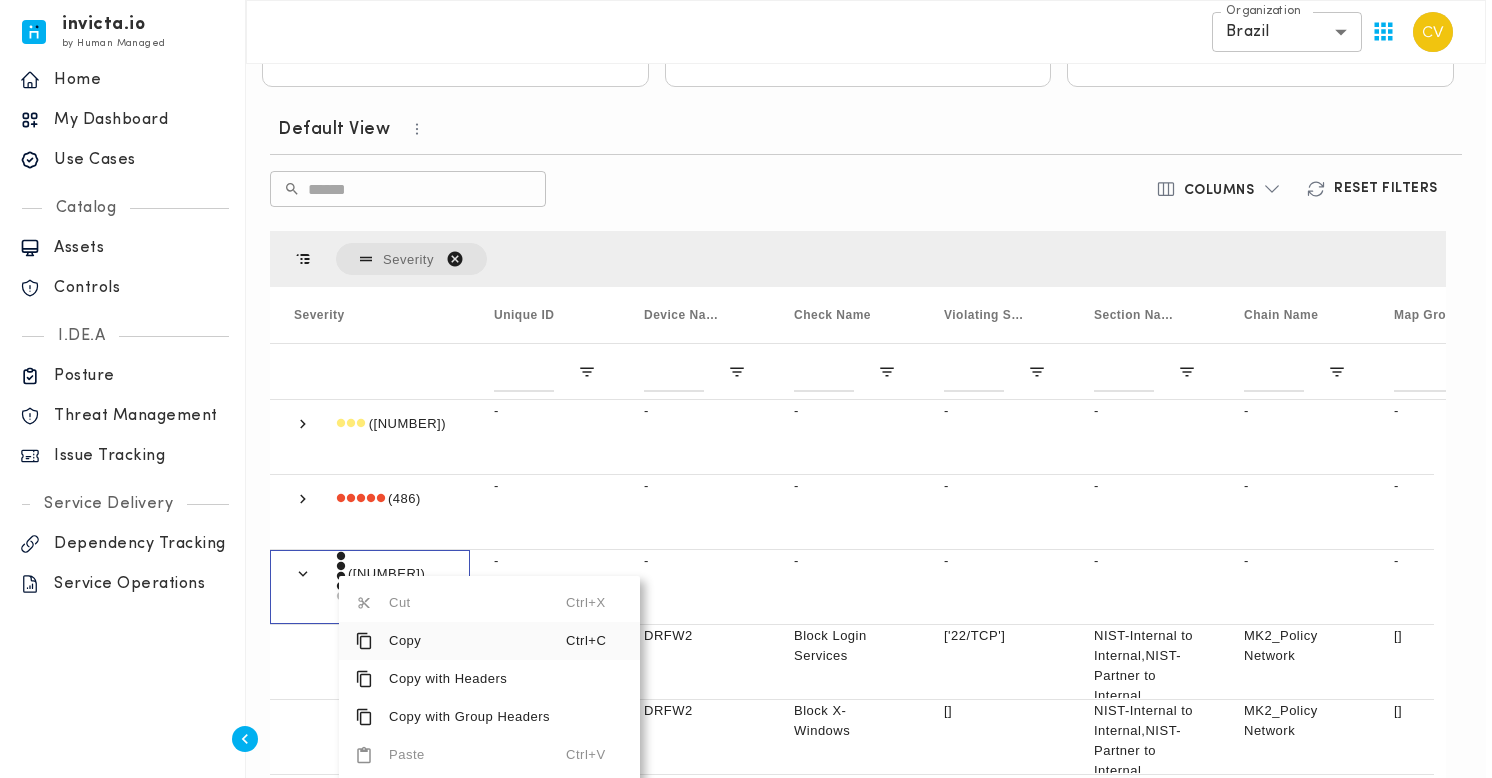 scroll, scrollTop: 635, scrollLeft: 0, axis: vertical 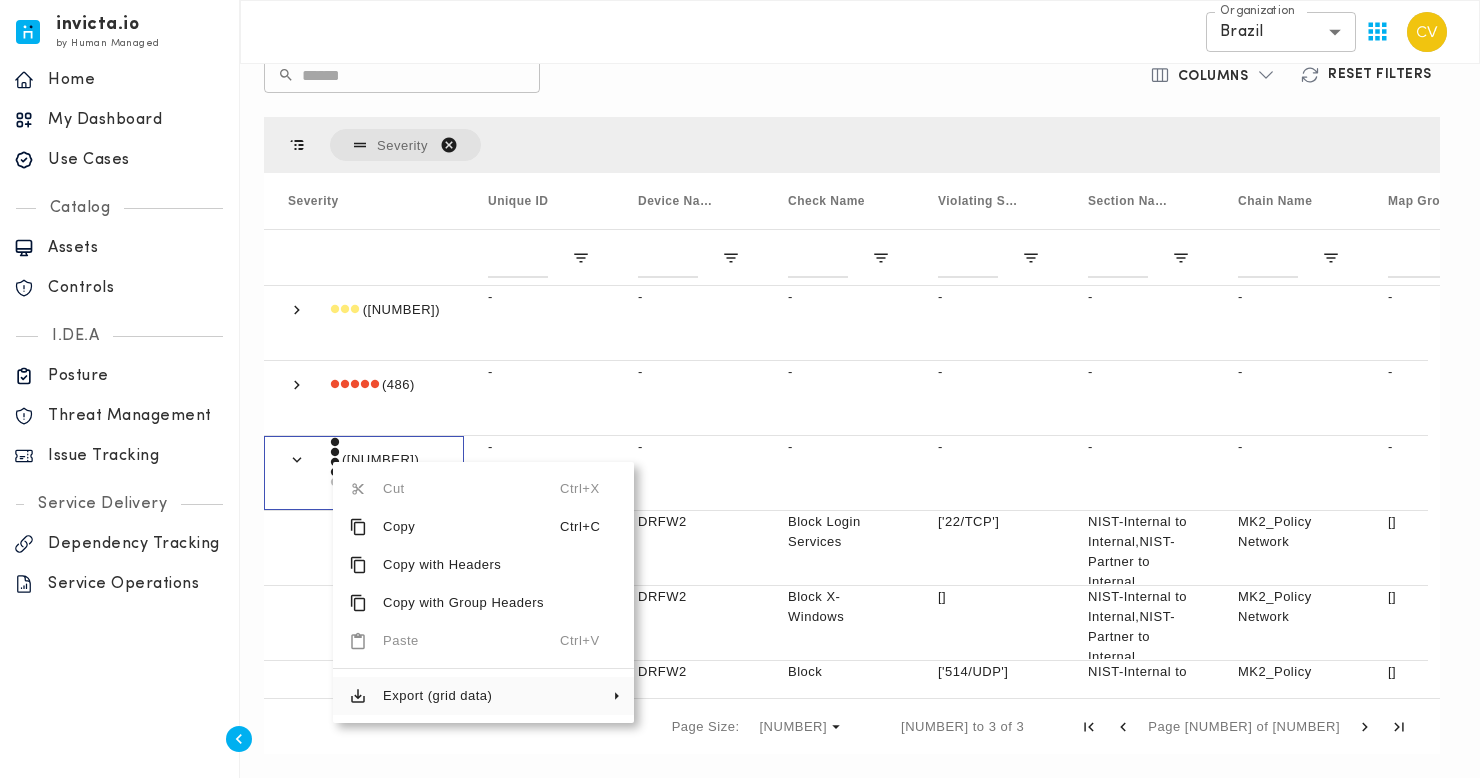 click on "Export (grid data)" at bounding box center (463, 696) 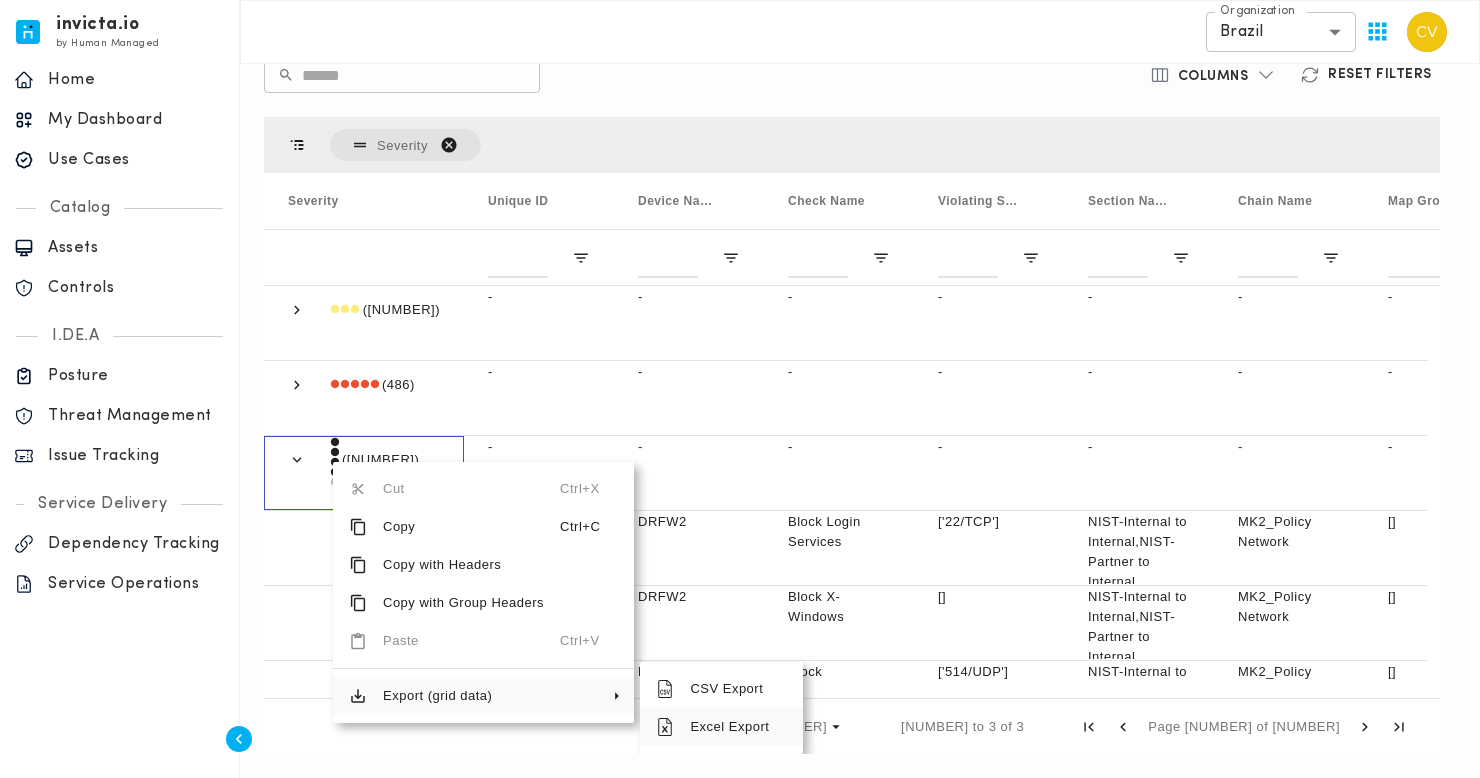 click on "Excel Export" at bounding box center [730, 727] 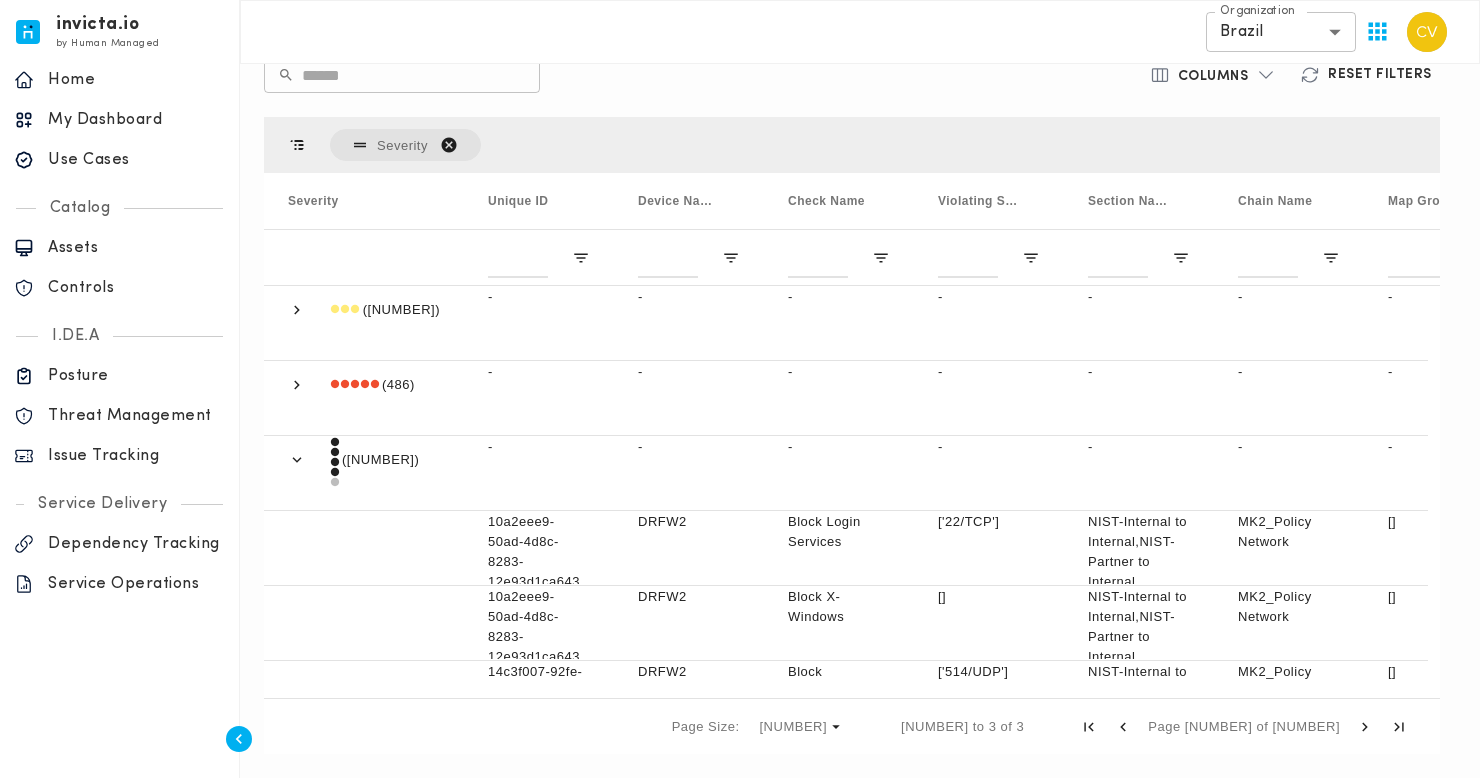 click on "Columns" at bounding box center (1213, 77) 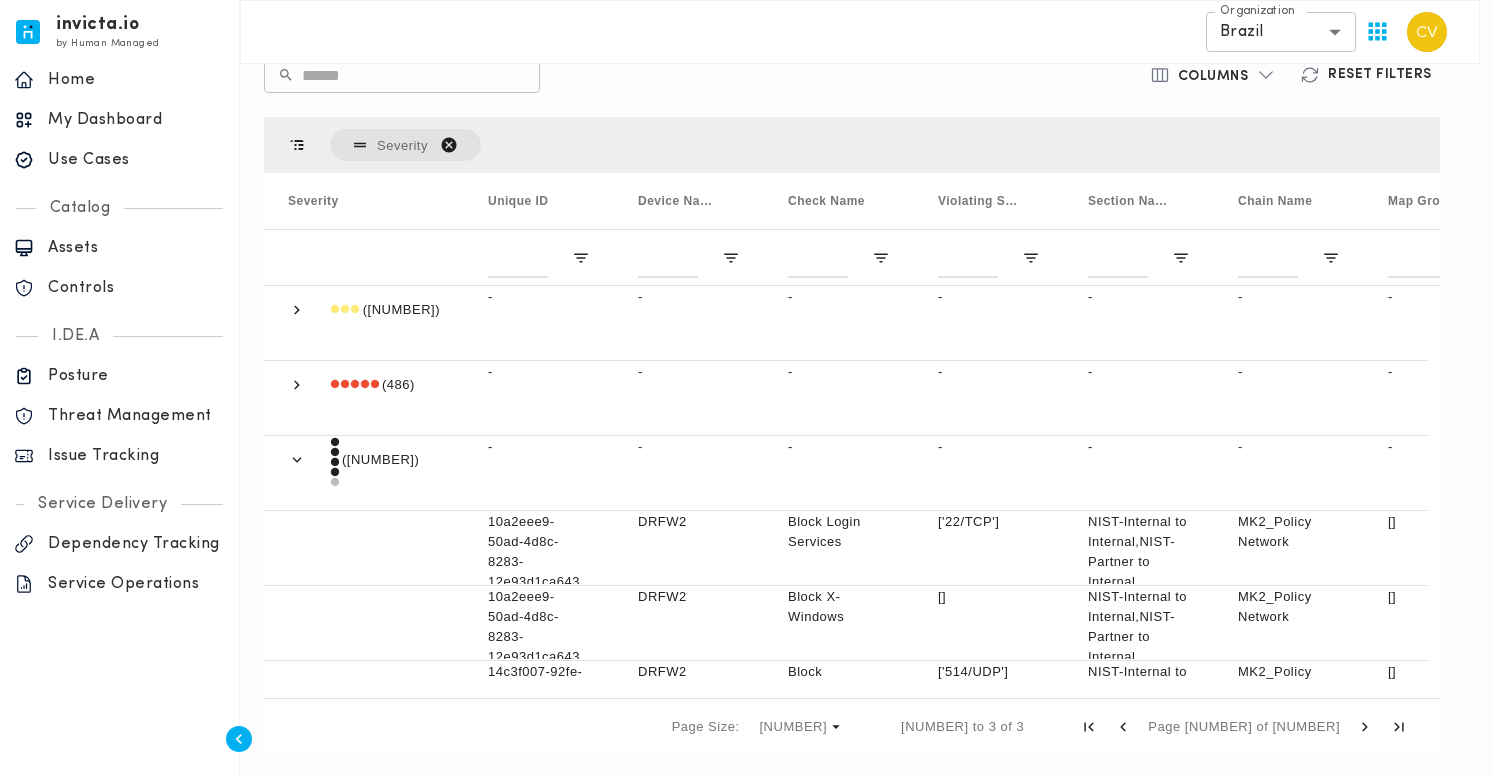 scroll, scrollTop: 161, scrollLeft: 0, axis: vertical 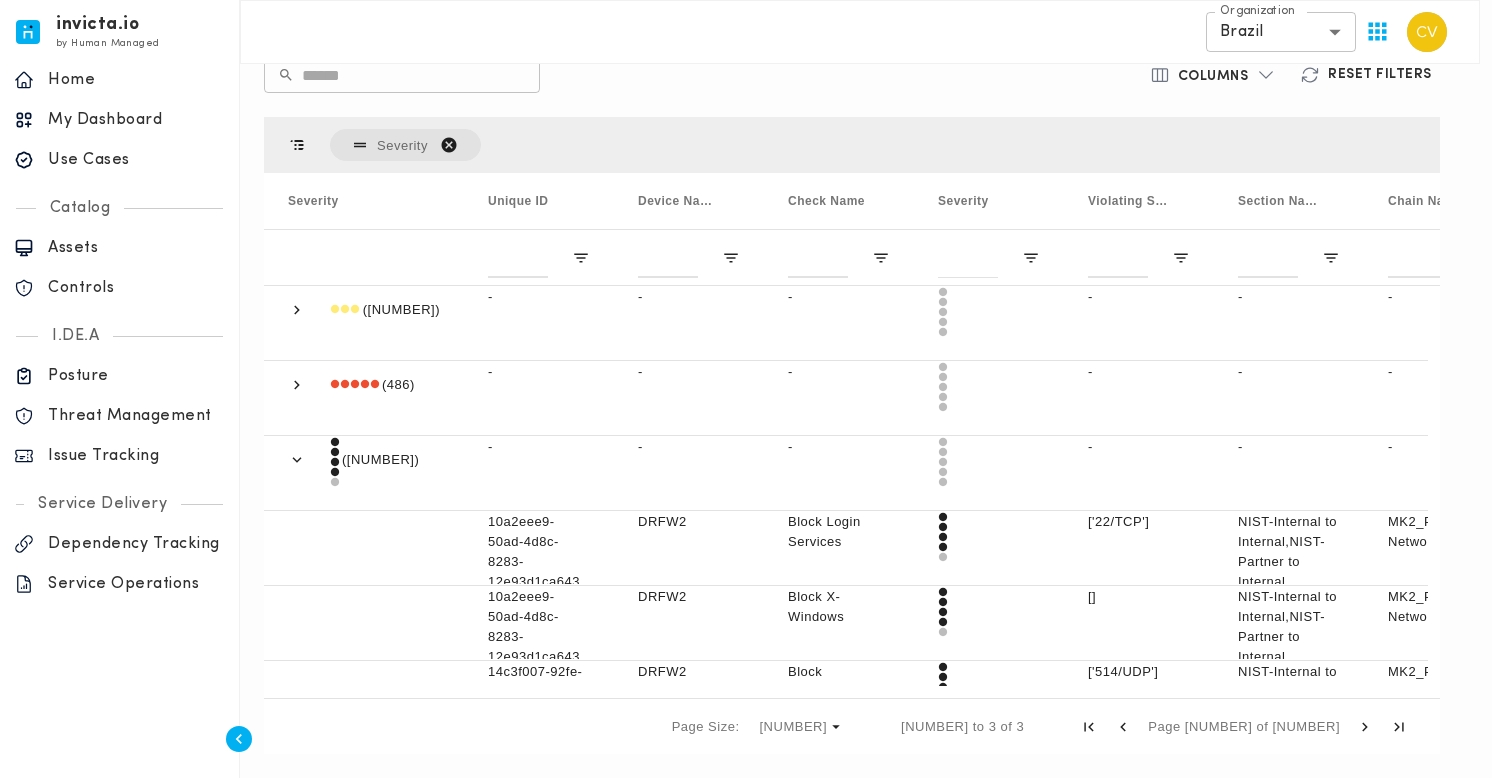 click at bounding box center [746, 389] 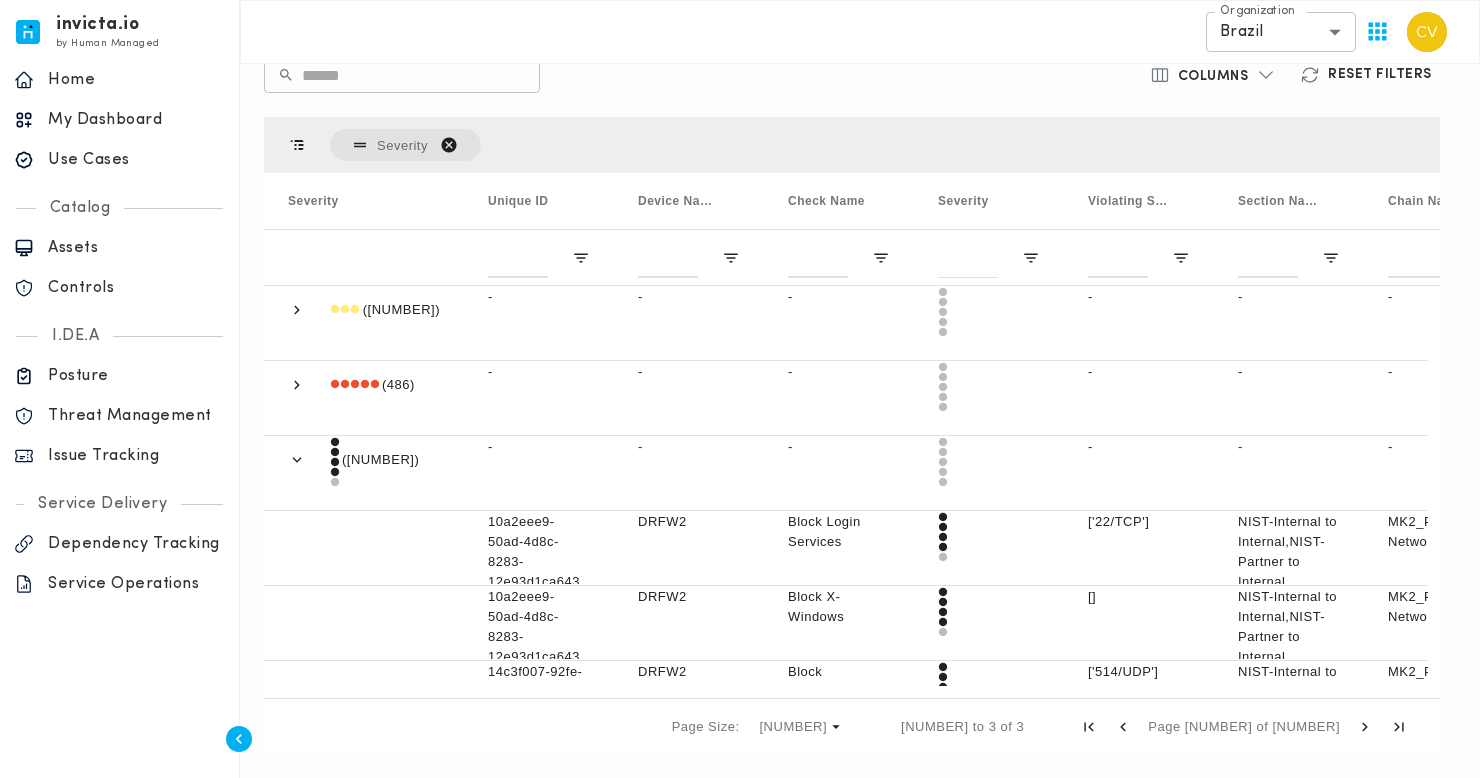 click at bounding box center (1266, 75) 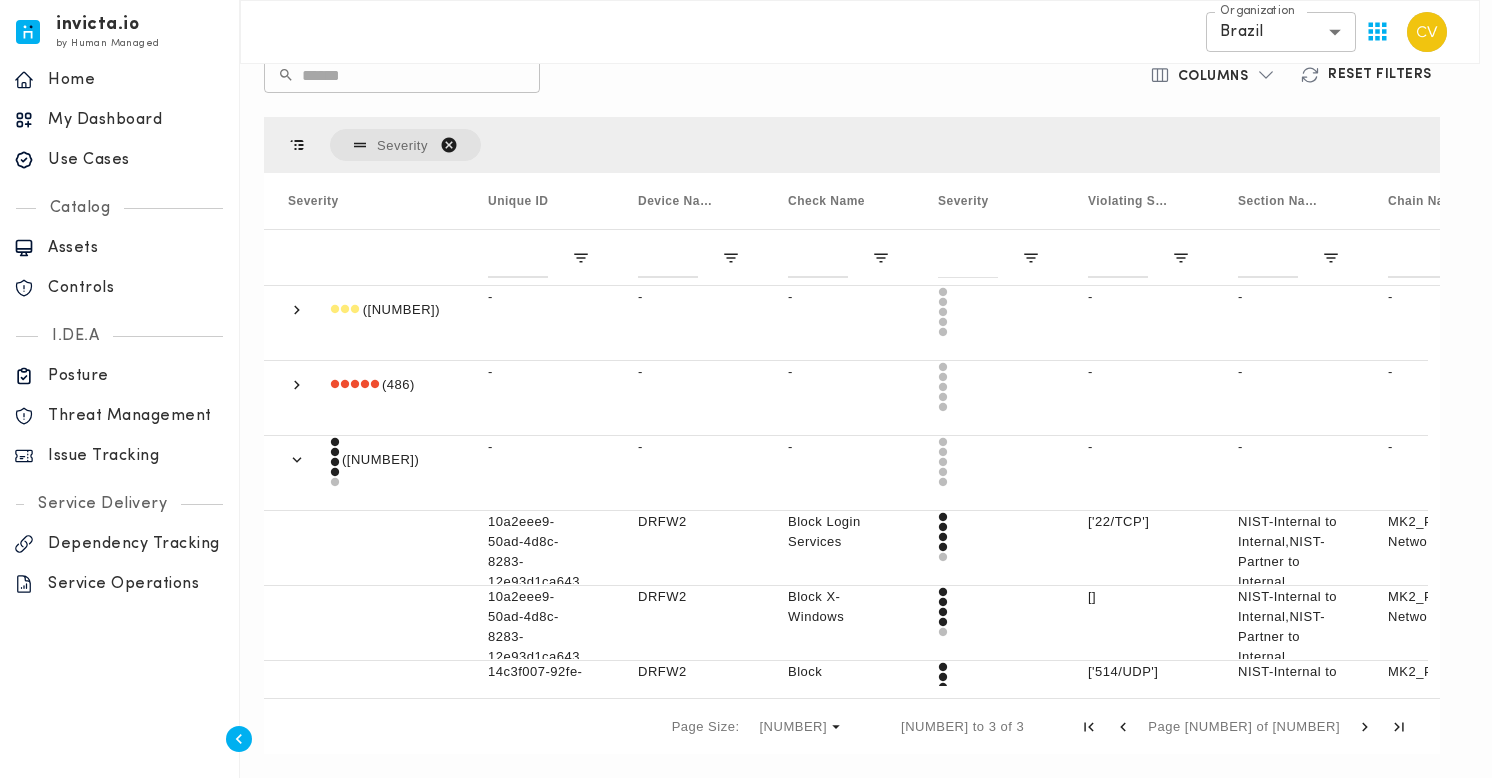 scroll, scrollTop: 32, scrollLeft: 0, axis: vertical 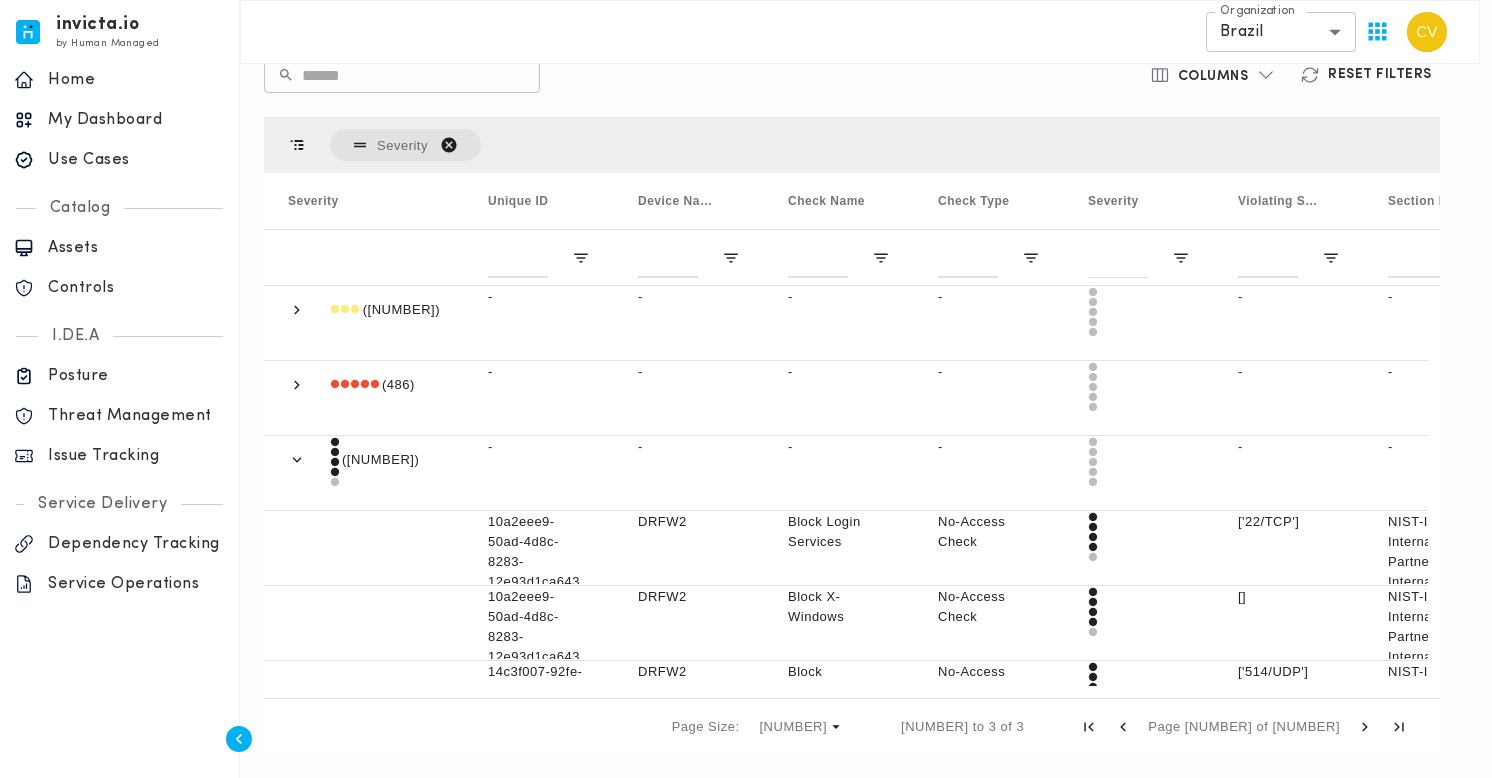 click at bounding box center [746, 389] 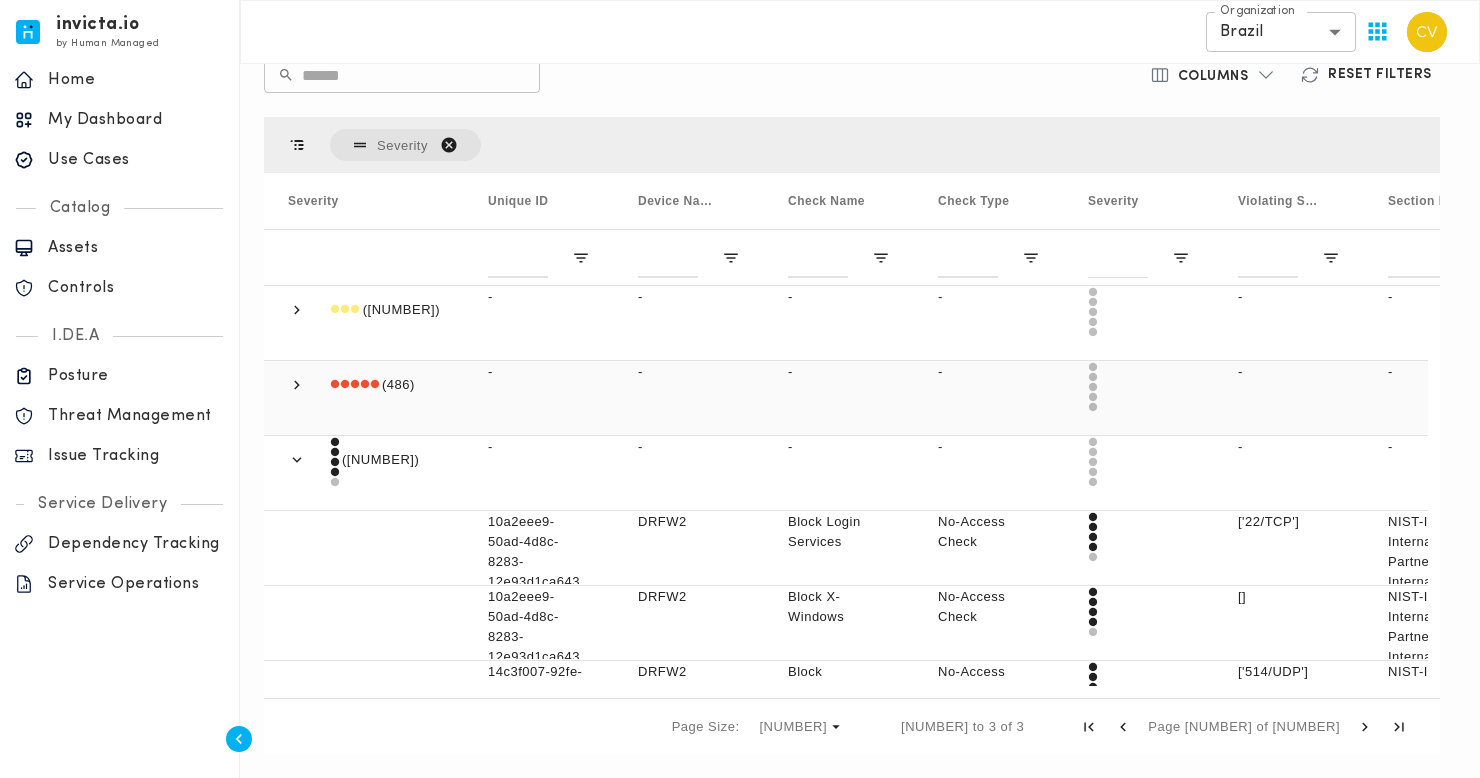 click at bounding box center (297, 385) 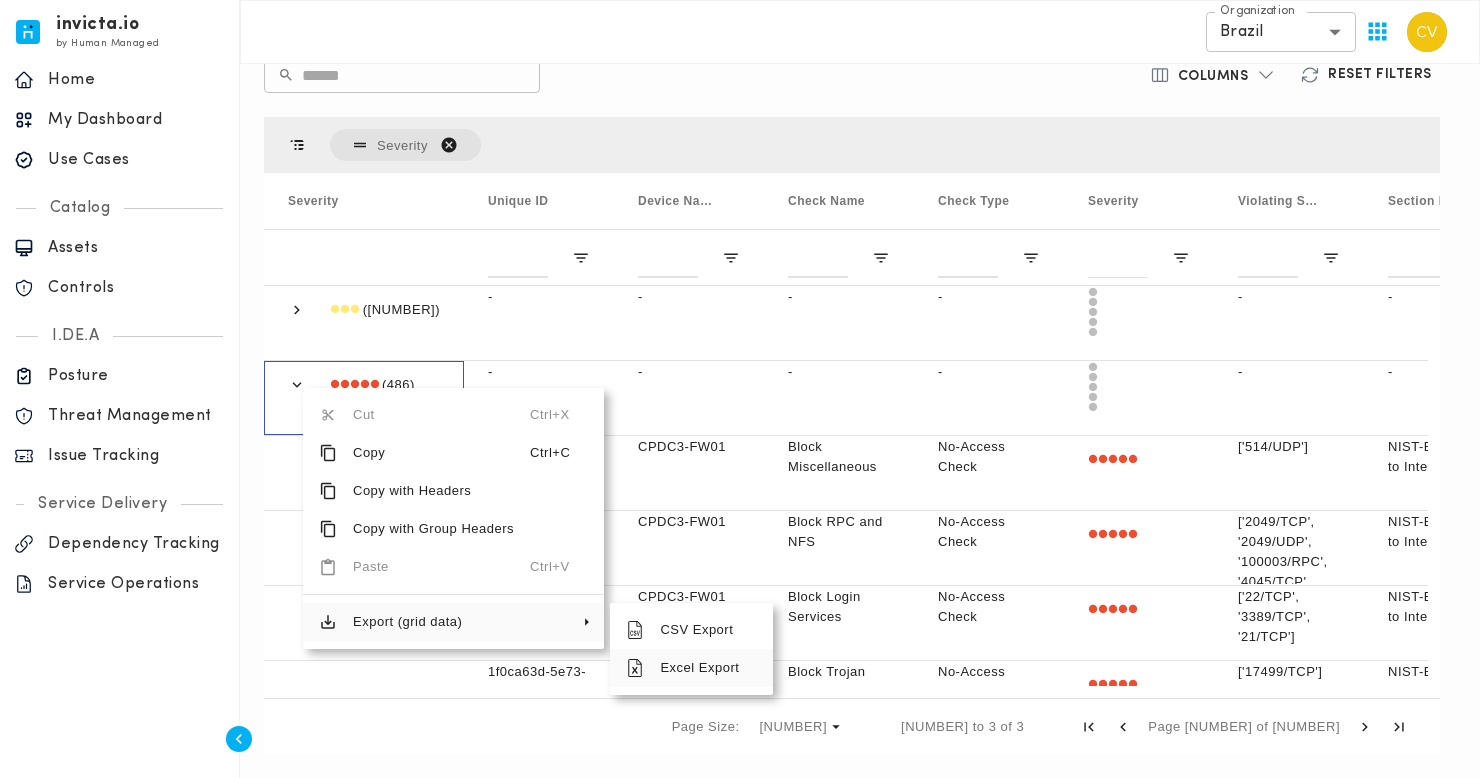 click on "Excel Export" at bounding box center (700, 668) 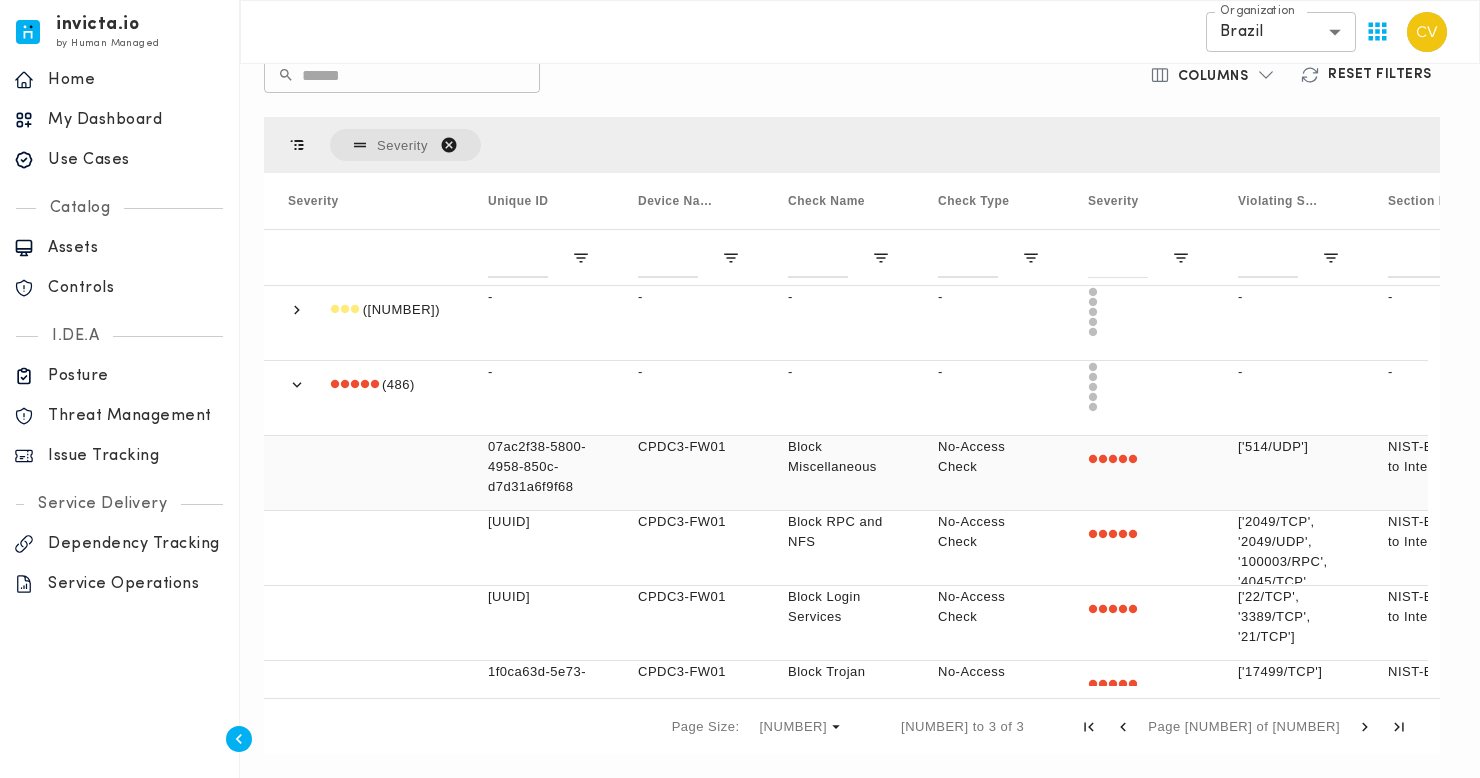 scroll, scrollTop: 4, scrollLeft: 0, axis: vertical 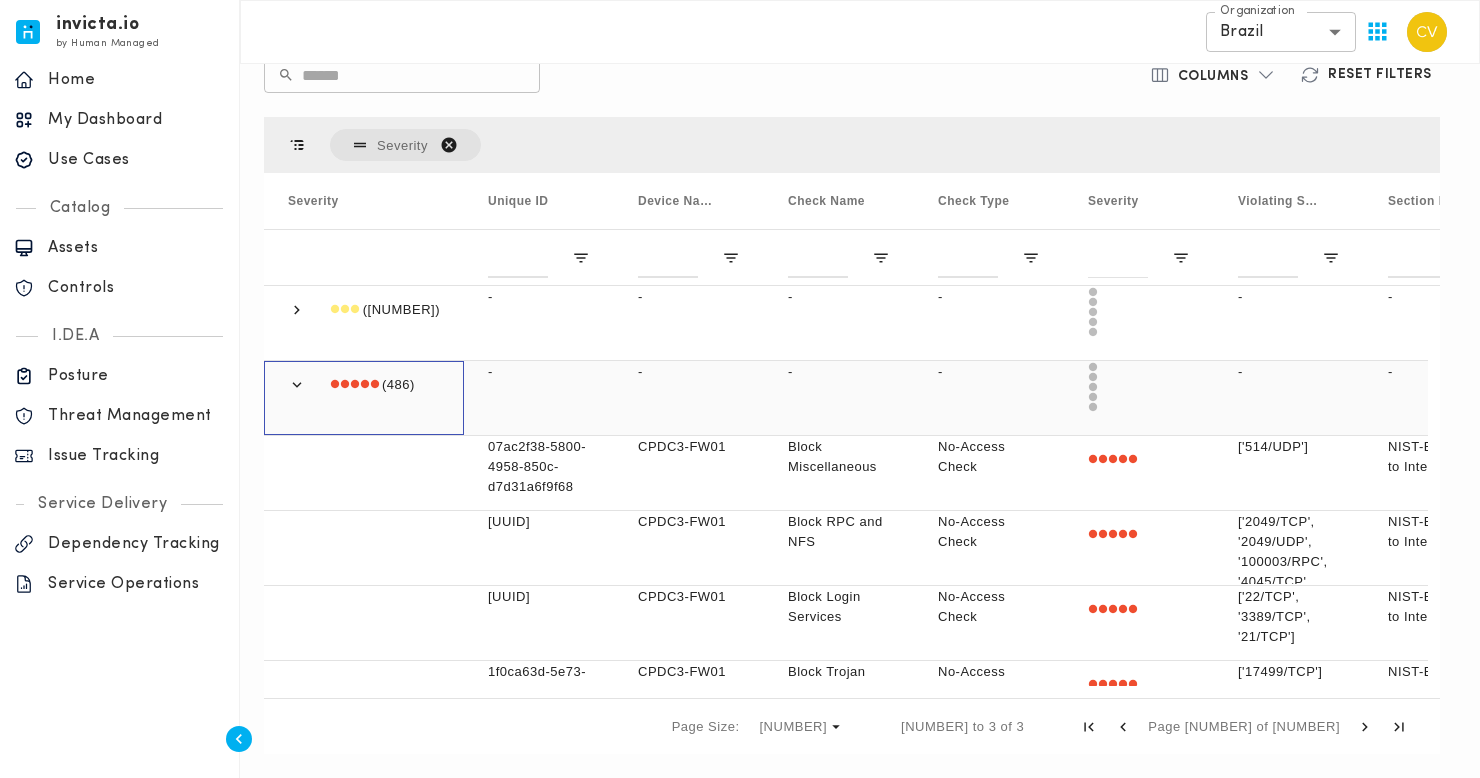 click at bounding box center (297, 385) 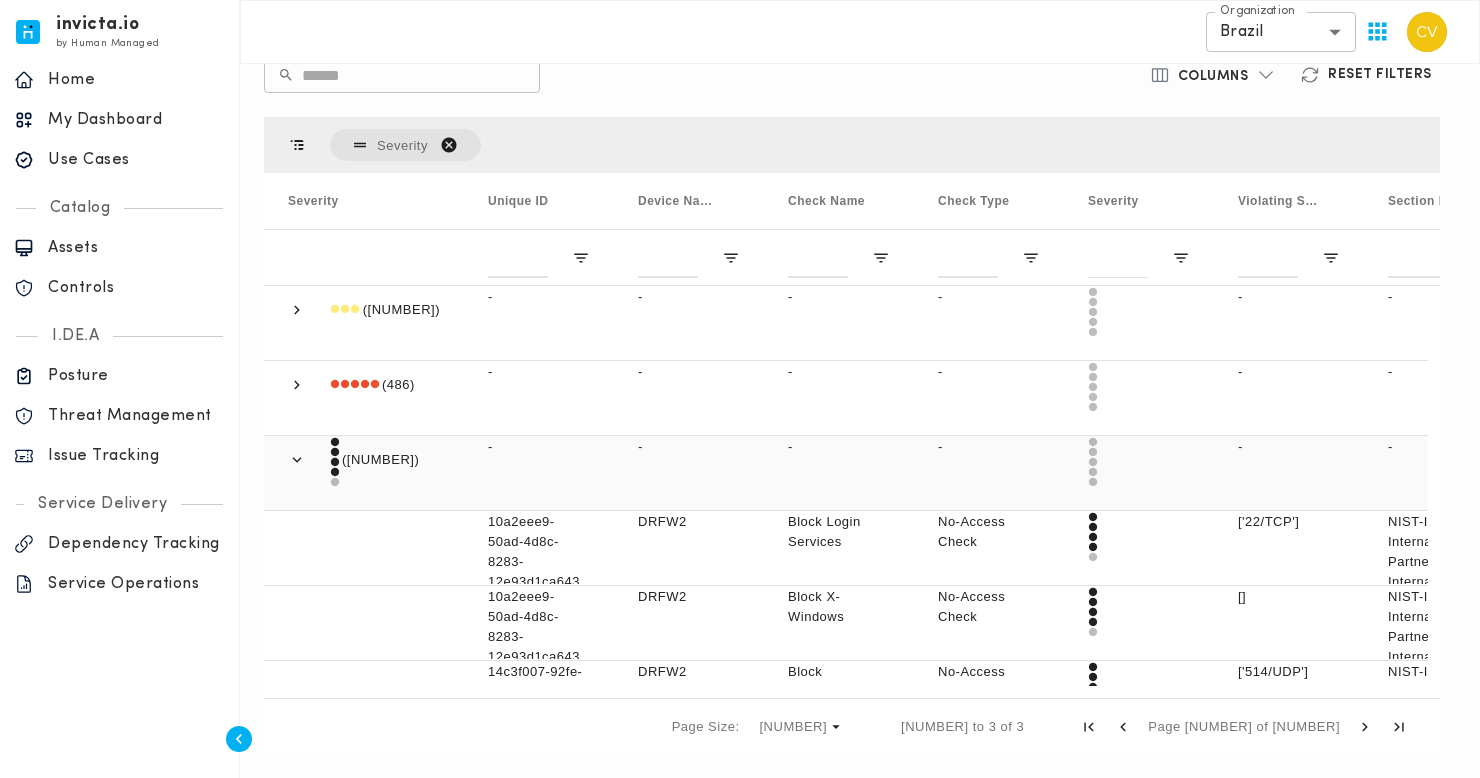 click at bounding box center [297, 460] 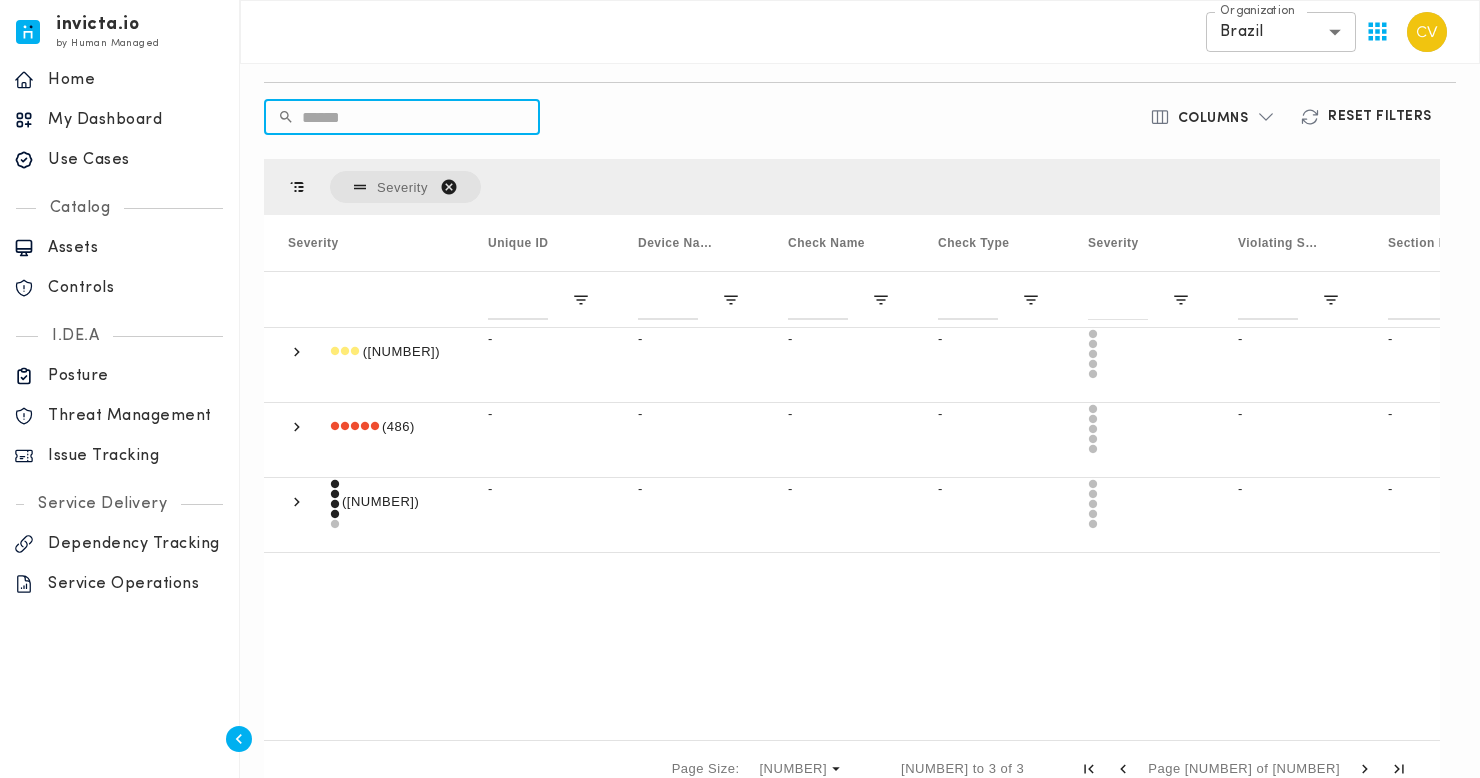 click at bounding box center [421, 117] 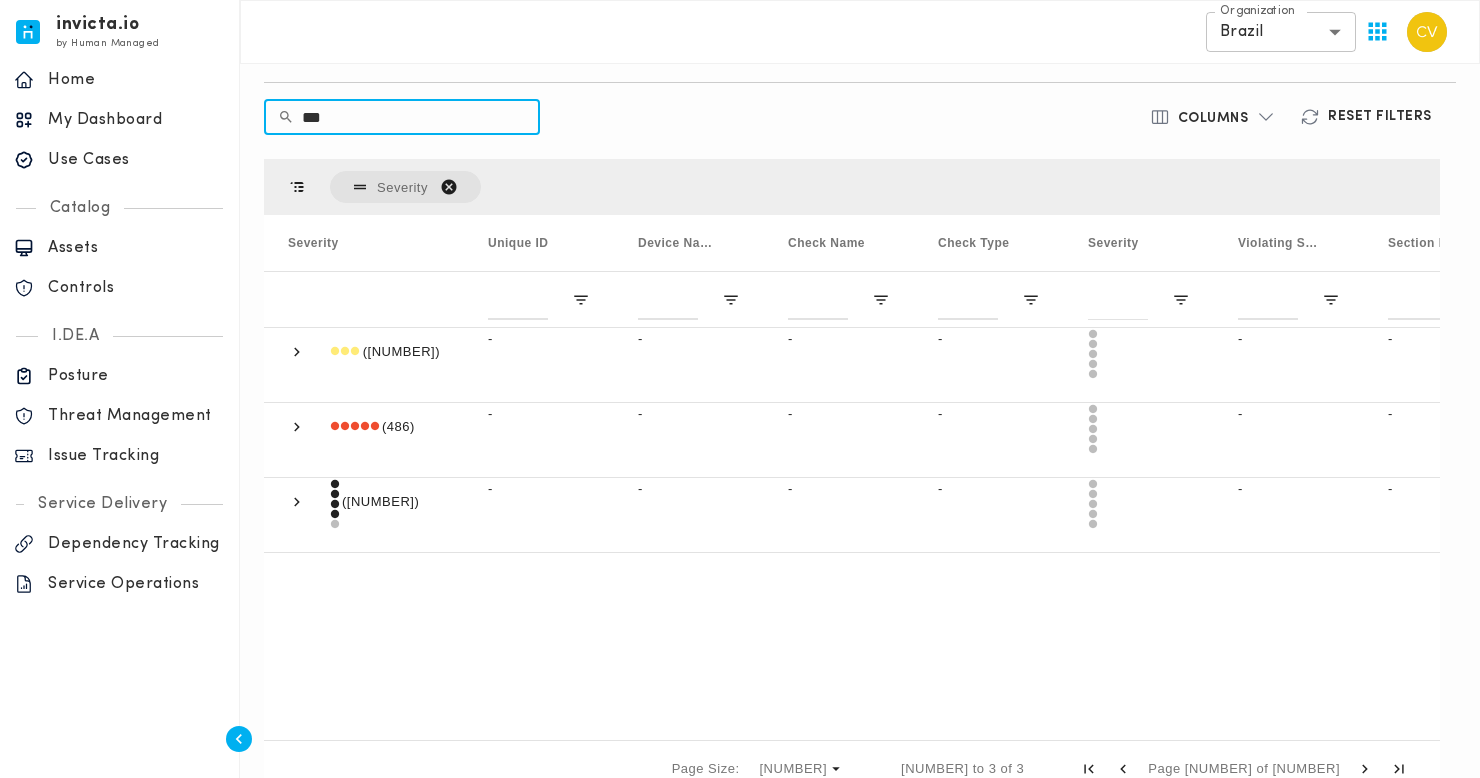 type on "***" 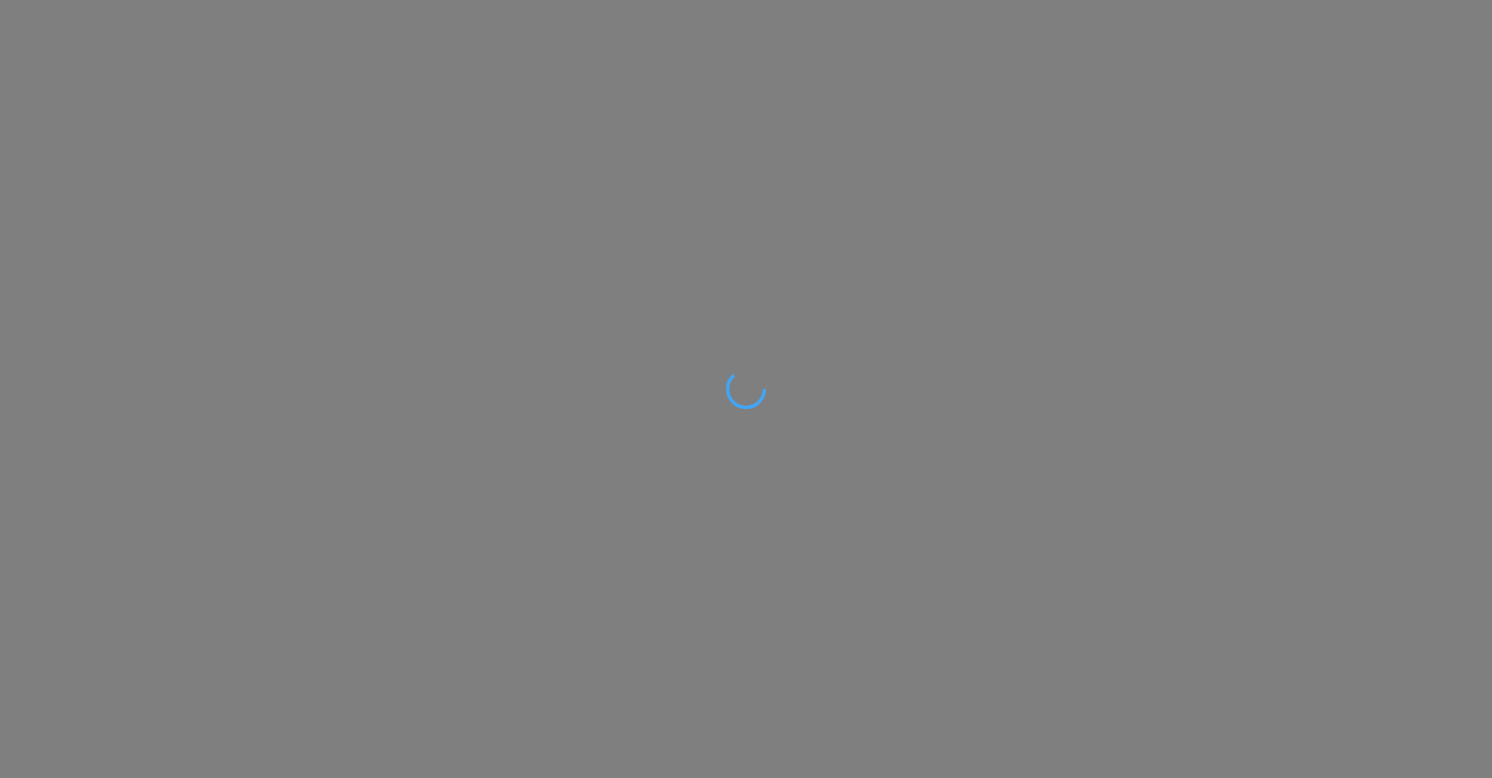 scroll, scrollTop: 0, scrollLeft: 0, axis: both 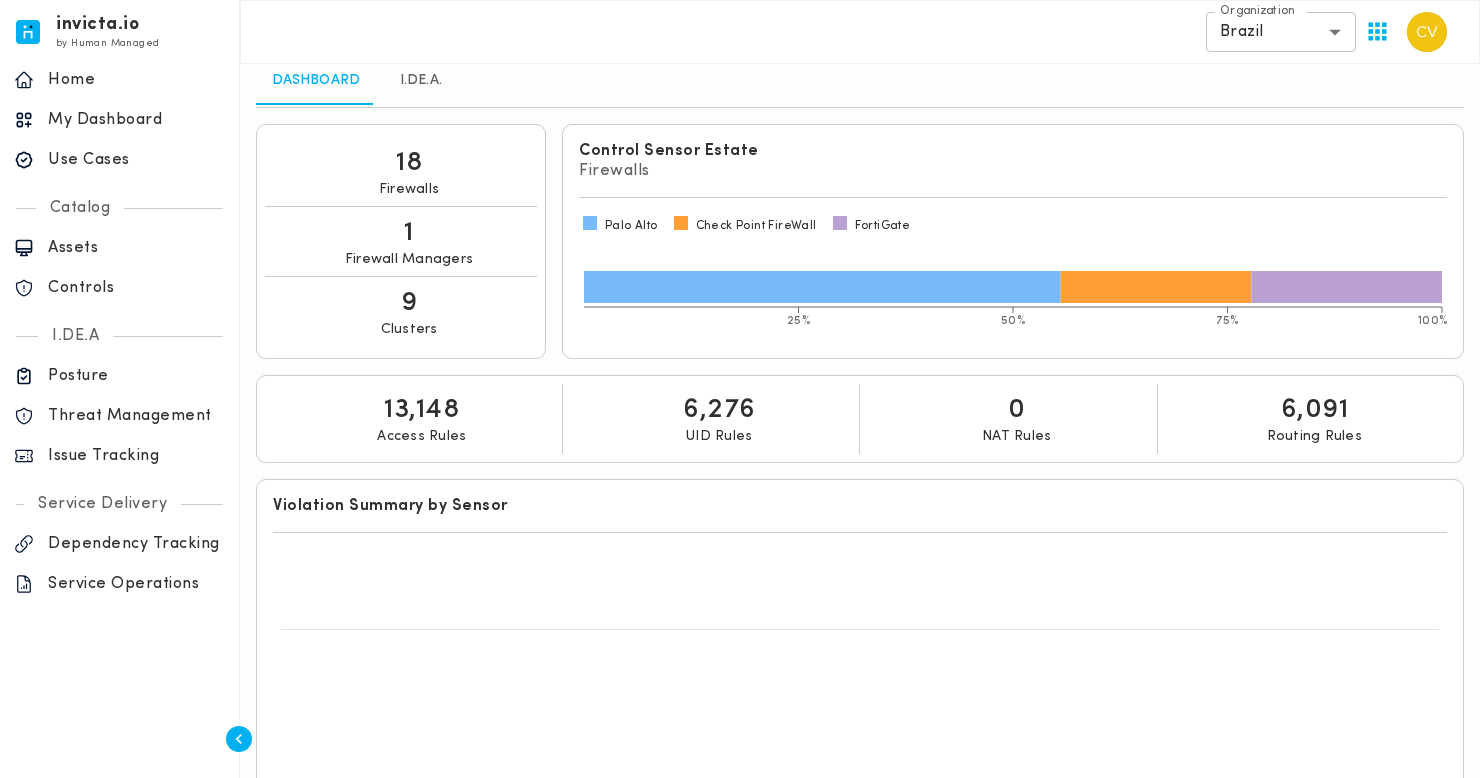 click on "6,091" at bounding box center (421, 410) 